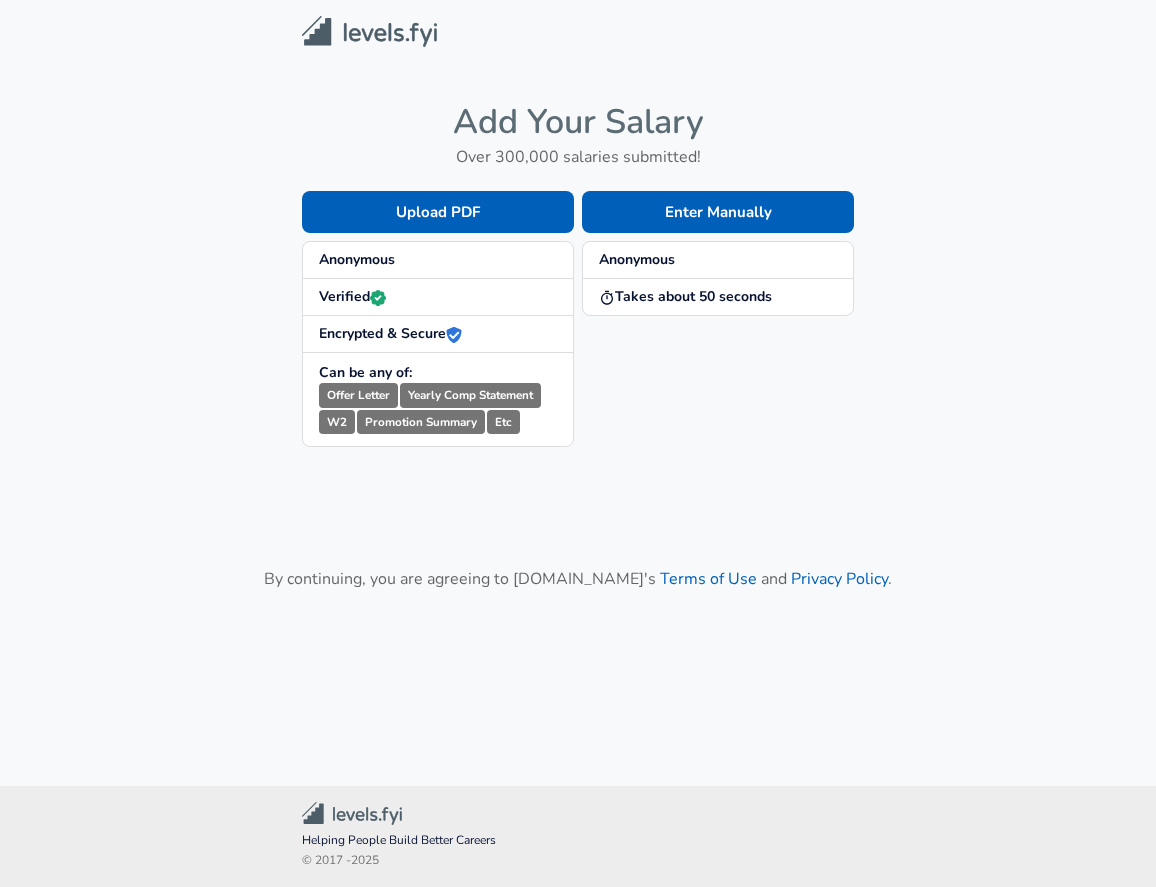 scroll, scrollTop: 0, scrollLeft: 0, axis: both 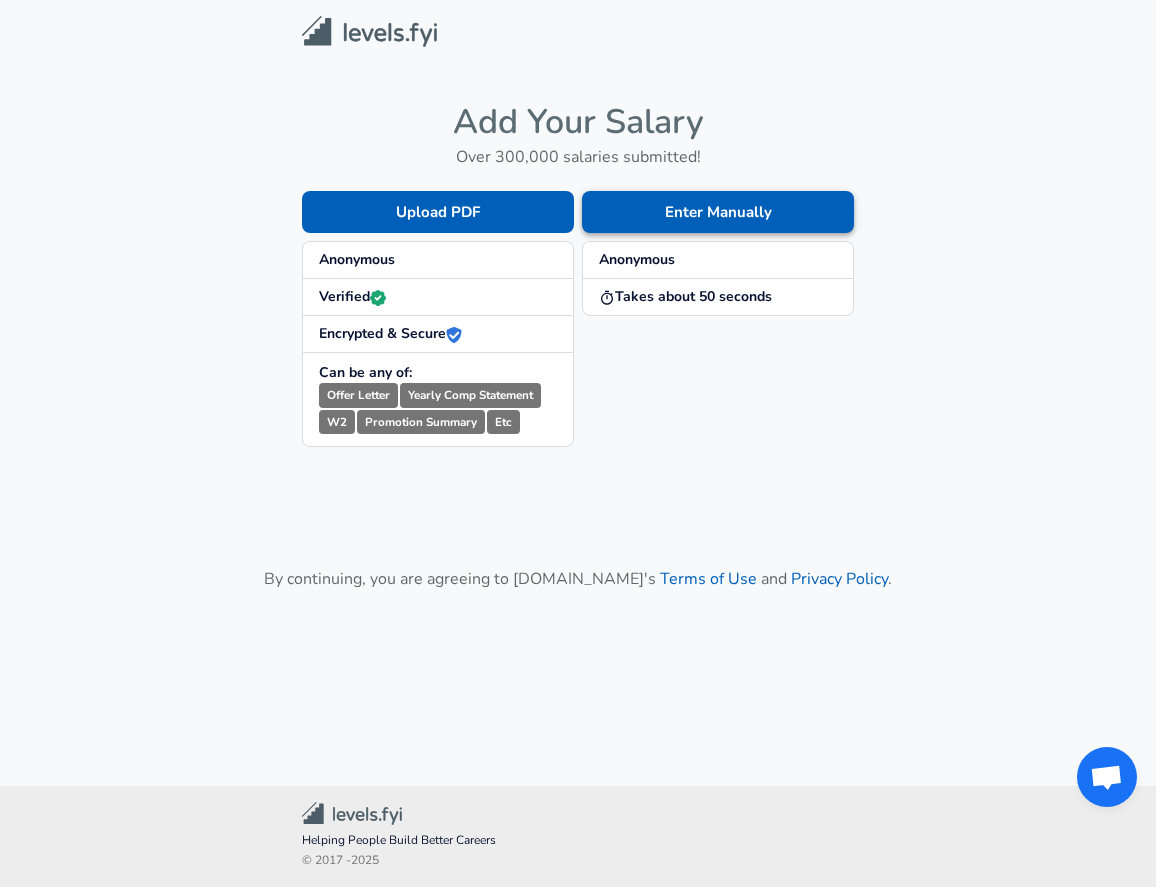 click on "Enter Manually" at bounding box center (718, 212) 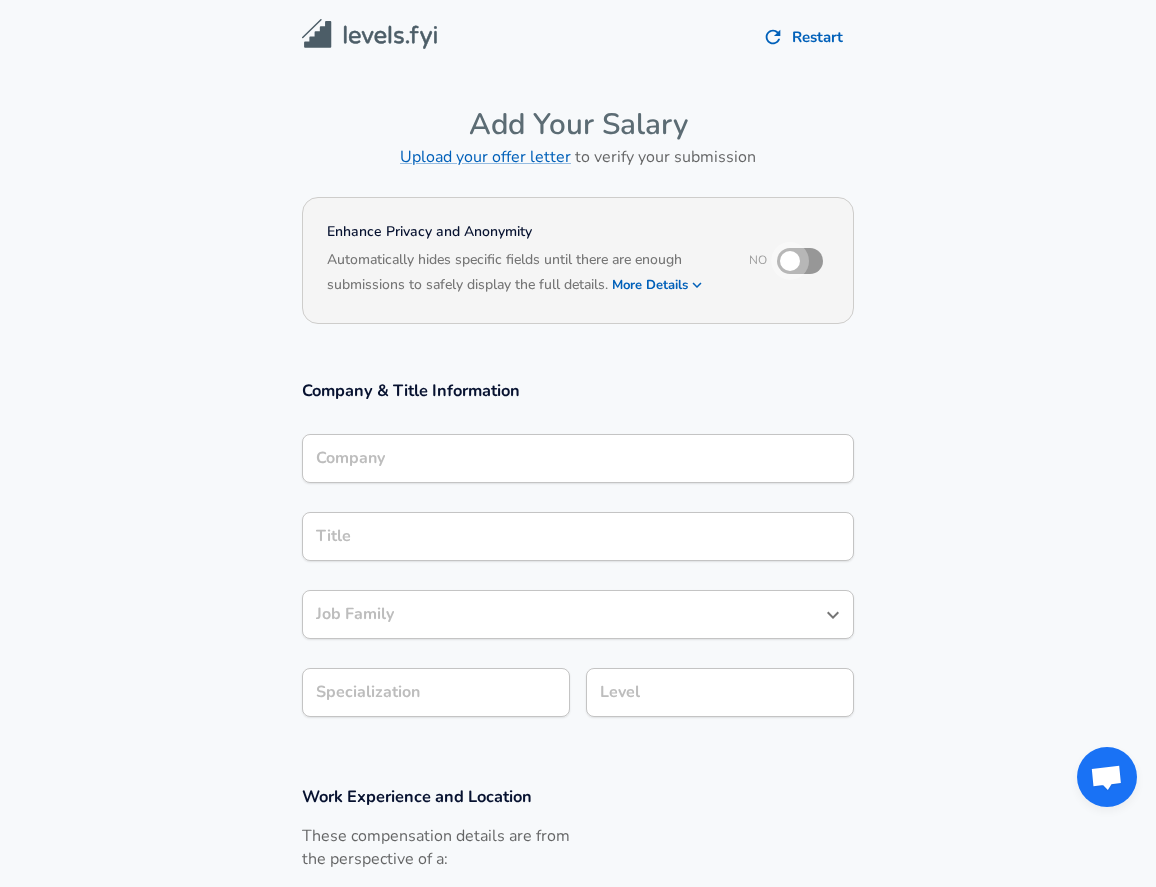 click at bounding box center [790, 261] 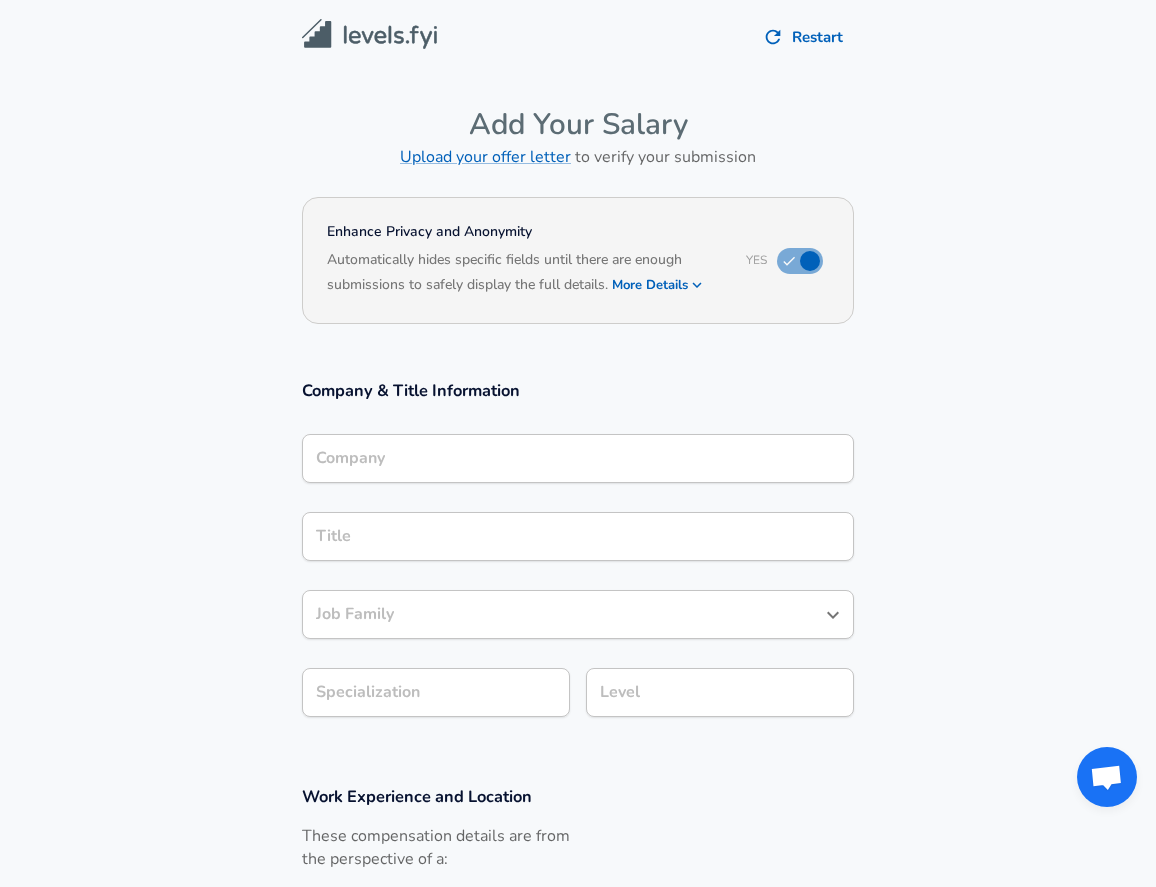 click on "Company" at bounding box center (578, 458) 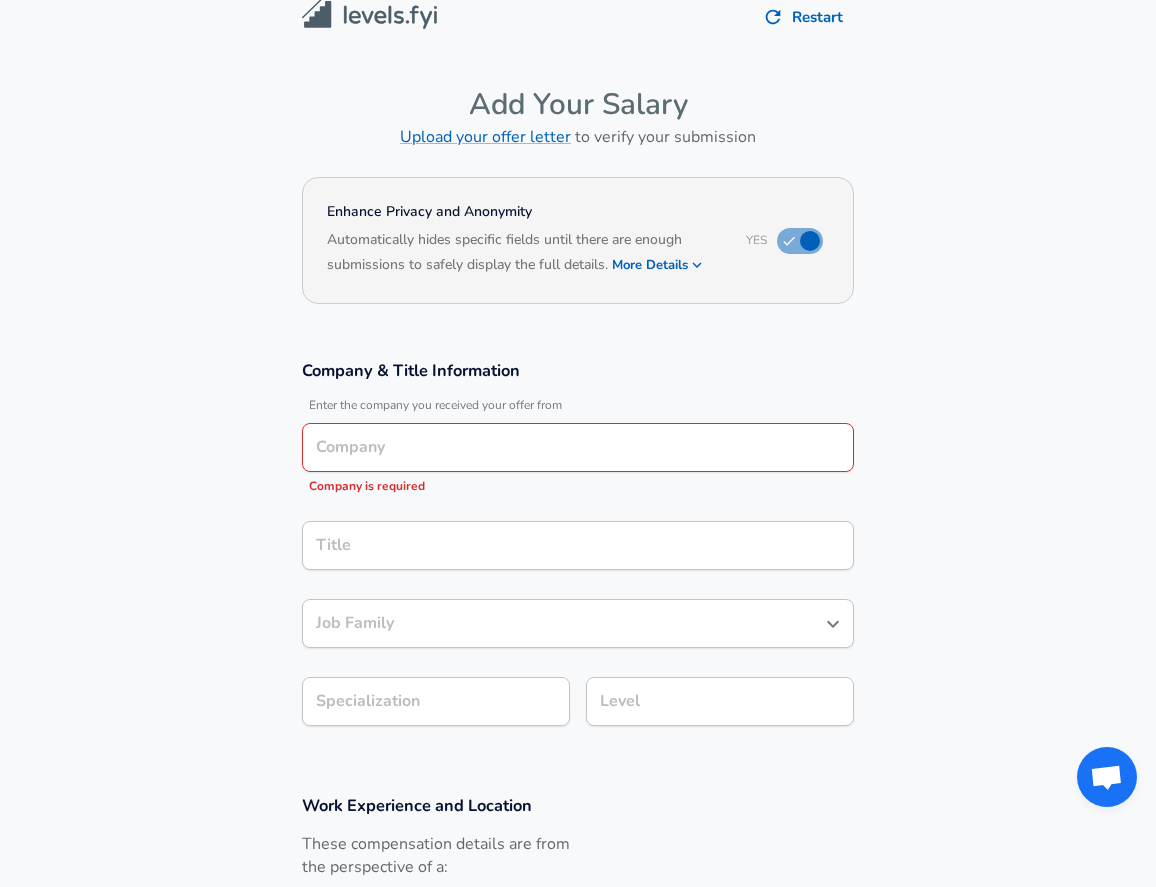 click on "More Details" at bounding box center [658, 265] 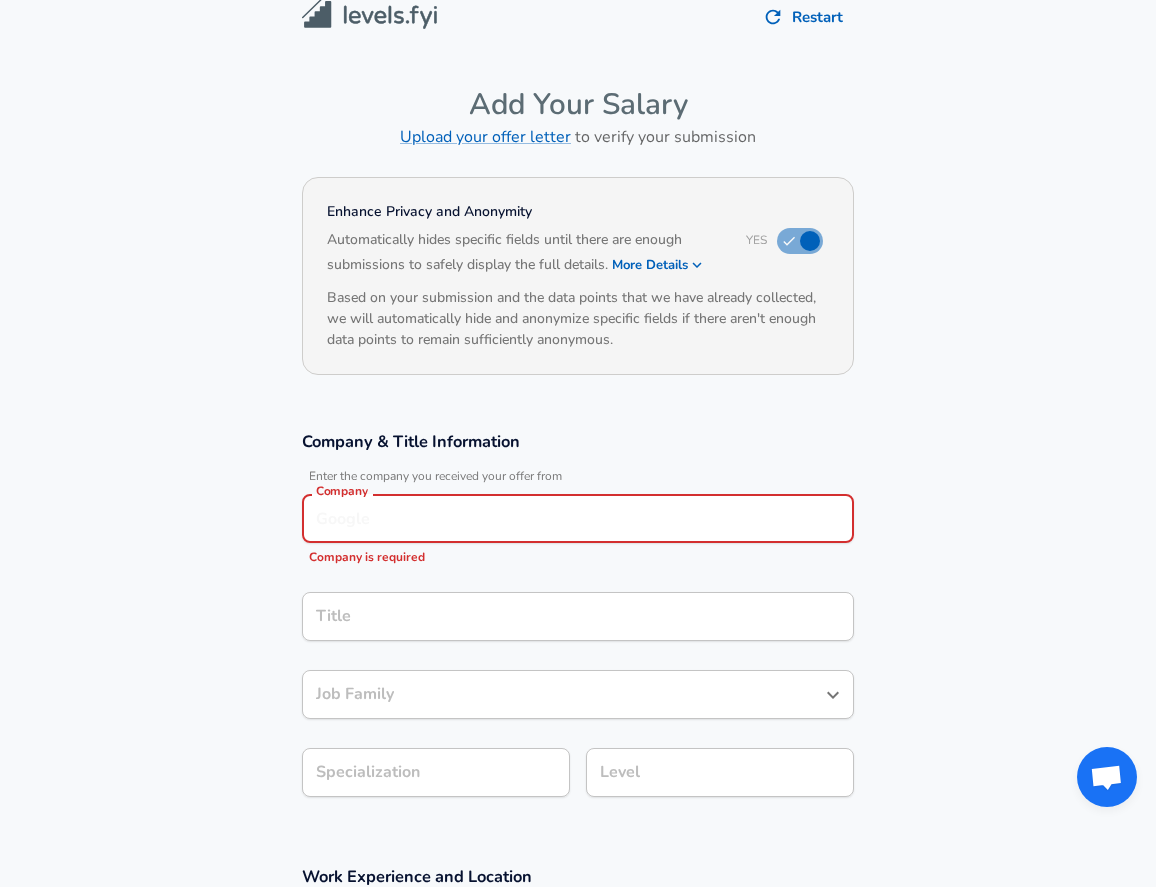 click on "Company" at bounding box center [578, 518] 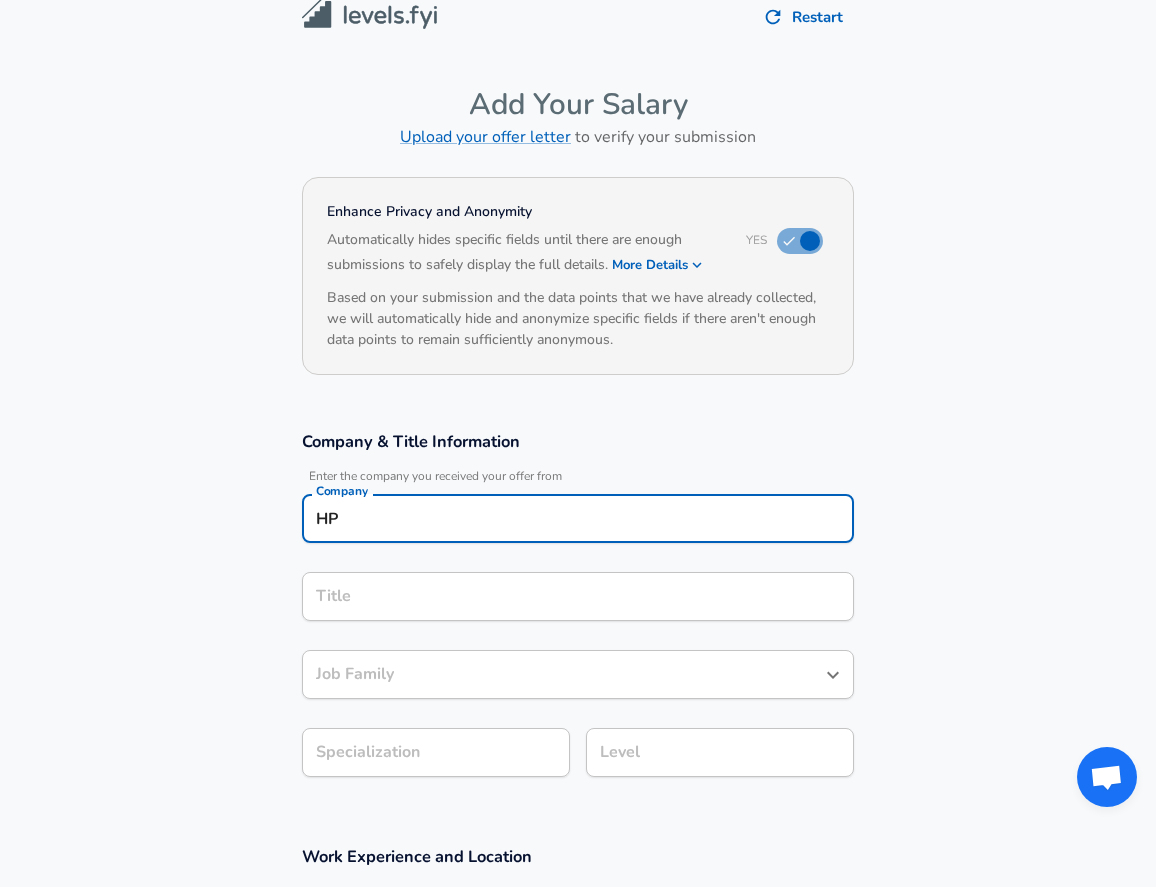 type on "HP" 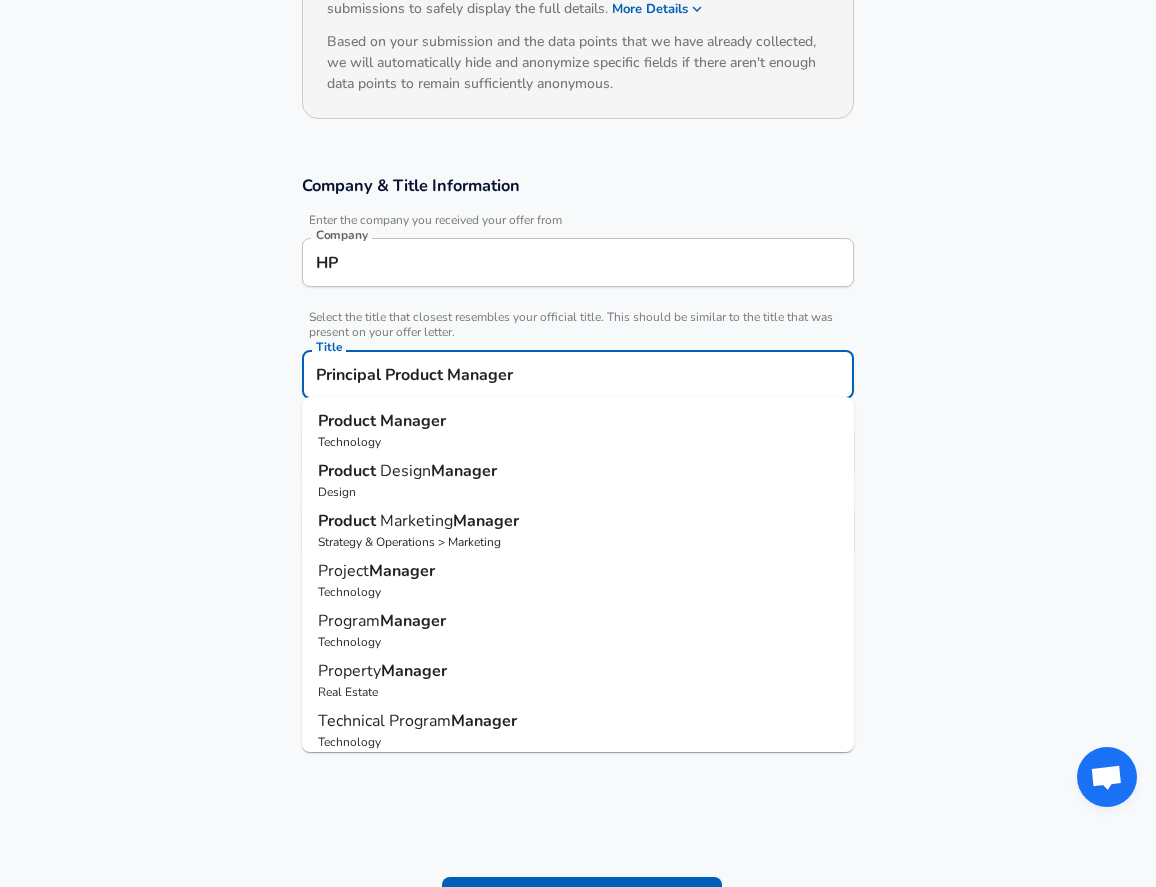 scroll, scrollTop: 281, scrollLeft: 0, axis: vertical 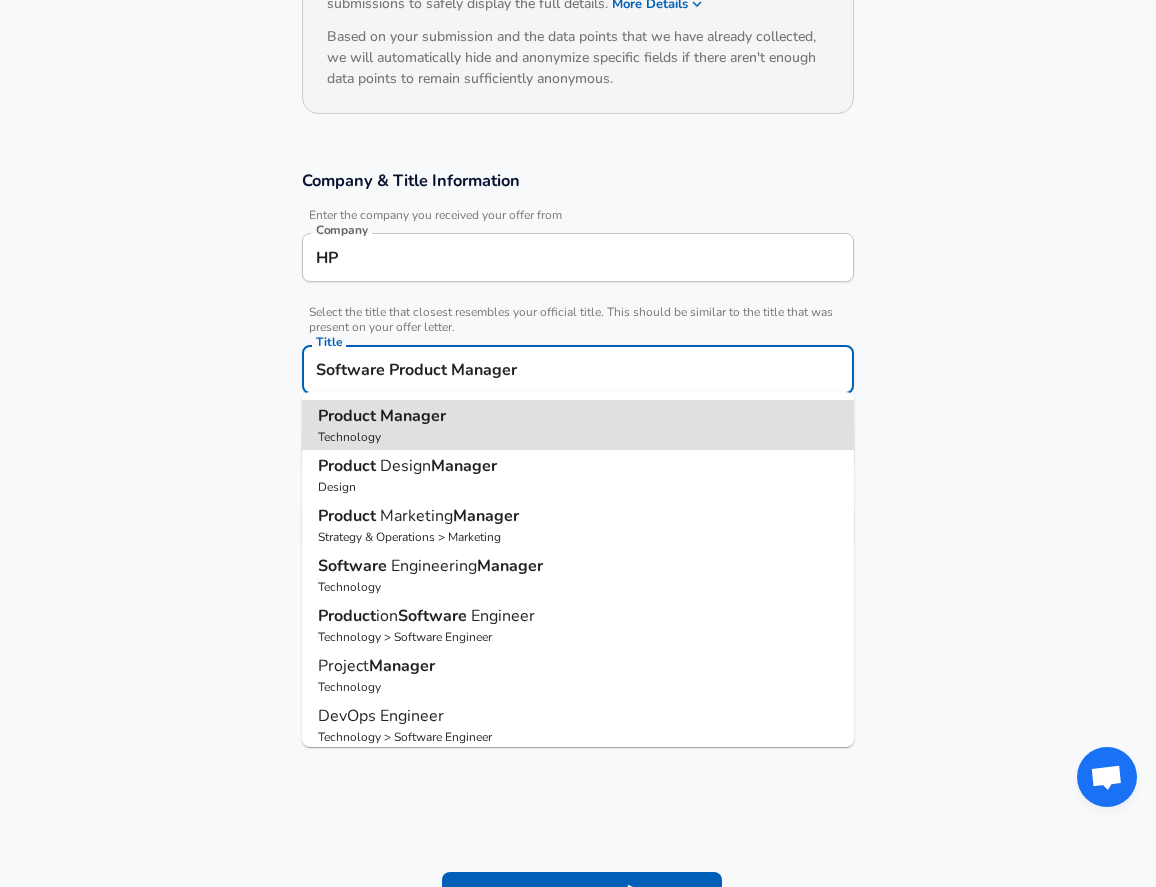 type on "Product Manager" 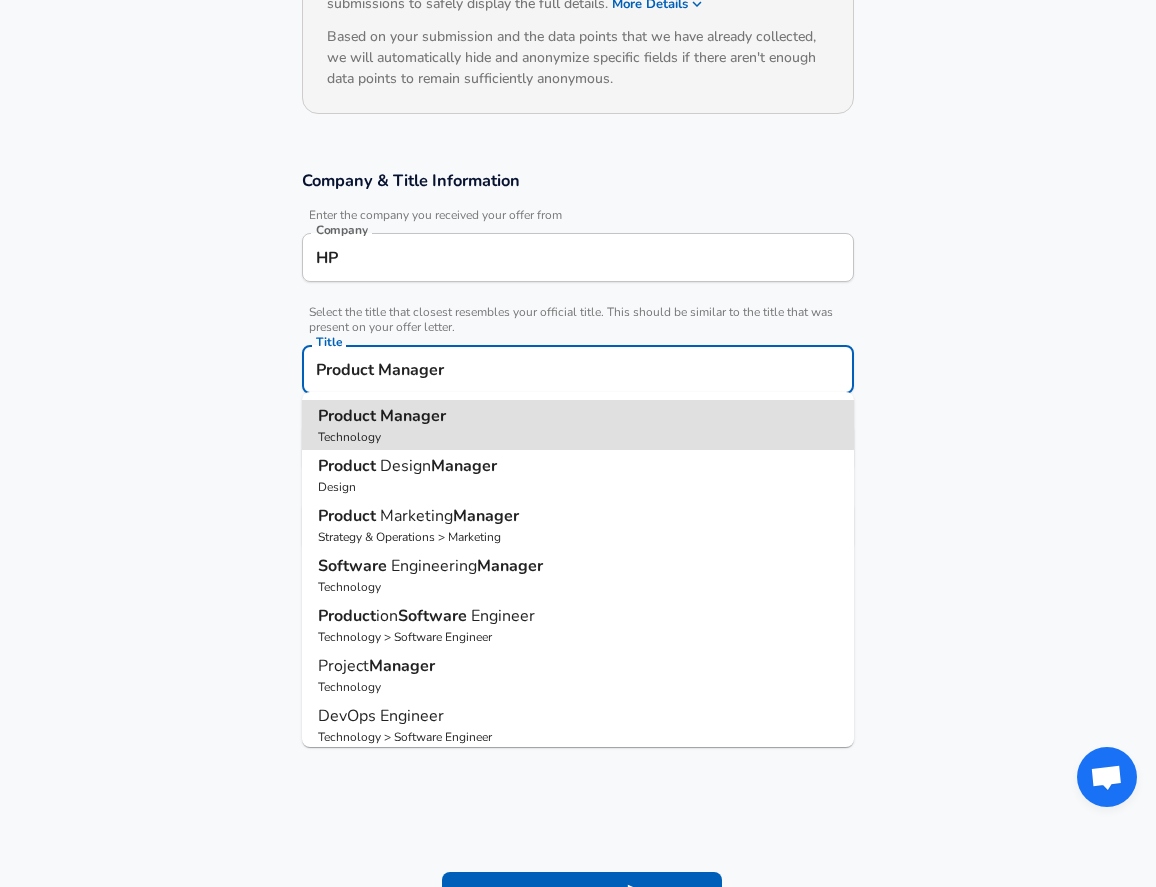 type on "Product Manager" 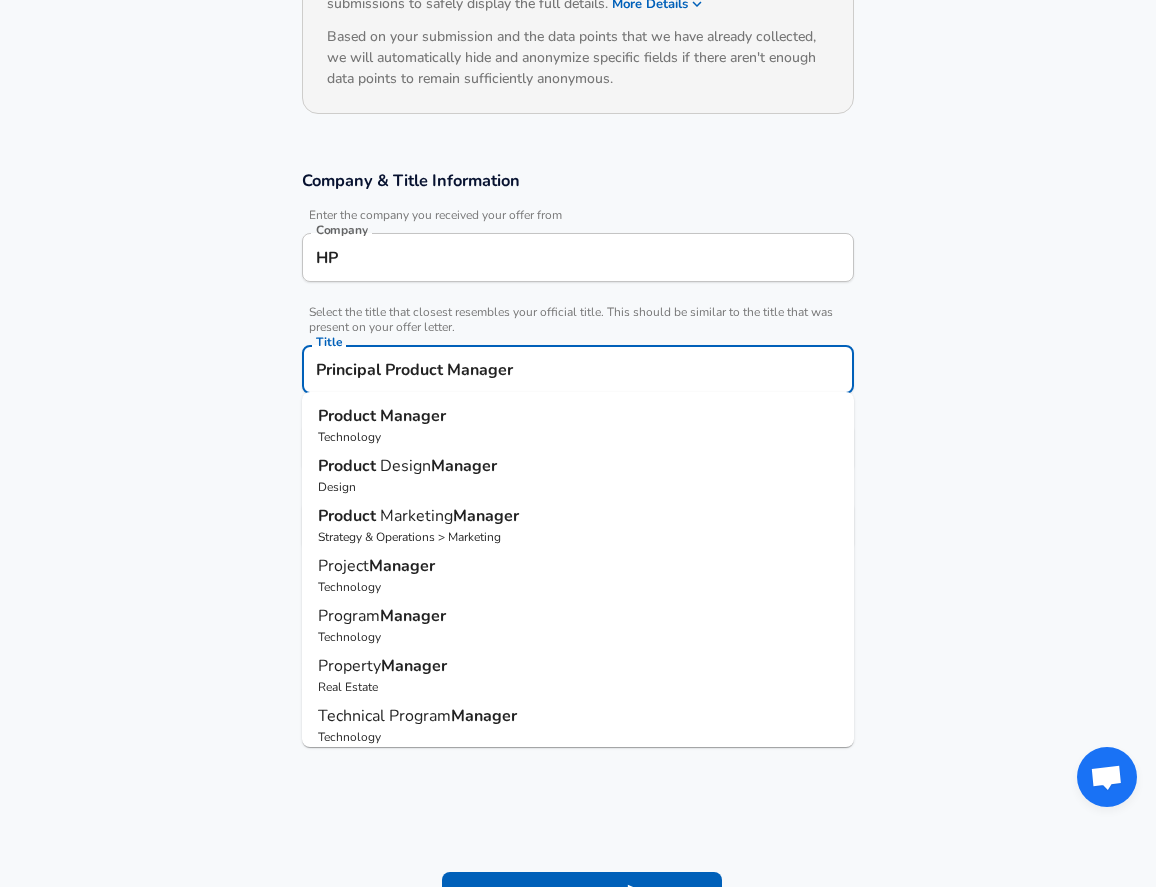 type on "Principal Product Manager" 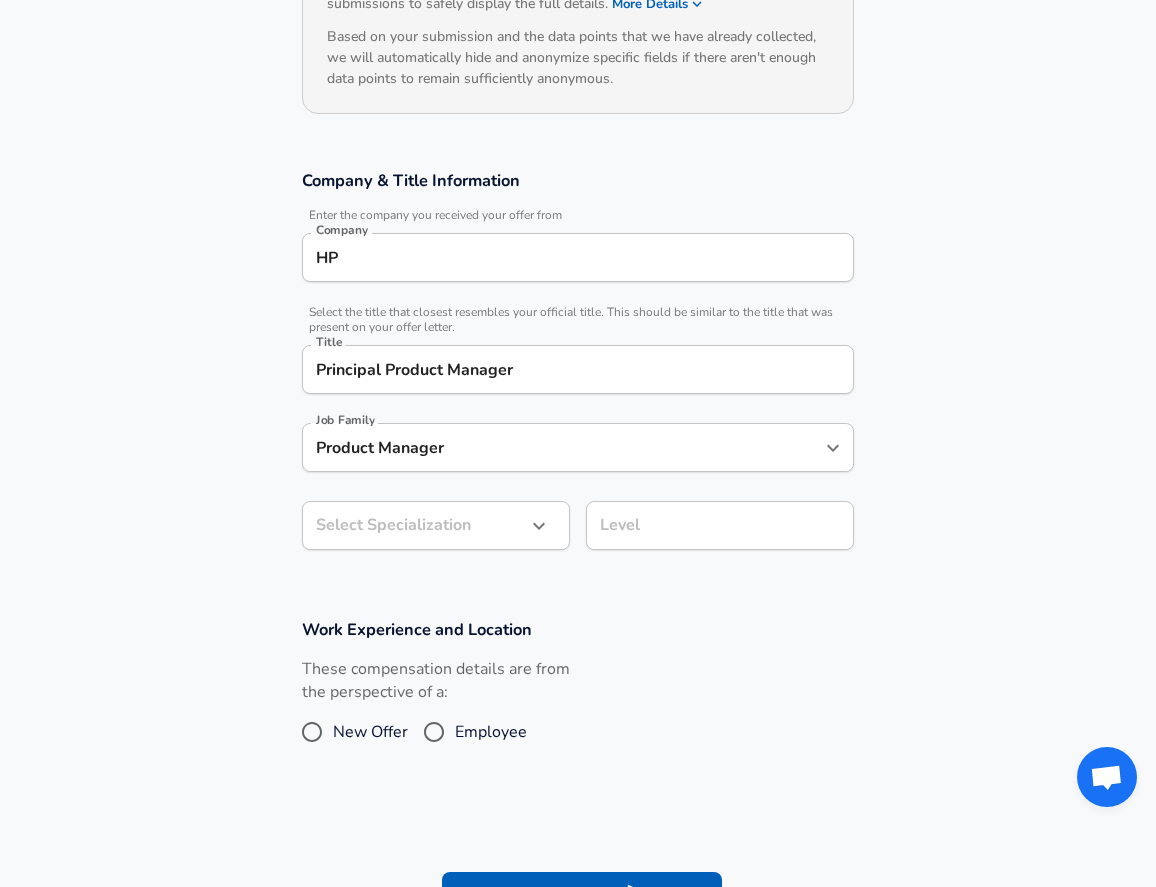 click on "Restart Add Your Salary Upload your offer letter   to verify your submission Enhance Privacy and Anonymity Yes Automatically hides specific fields until there are enough submissions to safely display the full details.   More Details Based on your submission and the data points that we have already collected, we will automatically hide and anonymize specific fields if there aren't enough data points to remain sufficiently anonymous. Company & Title Information   Enter the company you received your offer from Company HP Company   Select the title that closest resembles your official title. This should be similar to the title that was present on your offer letter. Title Principal Product Manager Title Job Family Product Manager Job Family Select Specialization ​ Select Specialization Level Level Work Experience and Location These compensation details are from the perspective of a: New Offer Employee Submit Salary By continuing, you are agreeing to [DOMAIN_NAME][PERSON_NAME]'s   Terms of Use   and   Privacy Policy . © 2017 -" at bounding box center (578, 162) 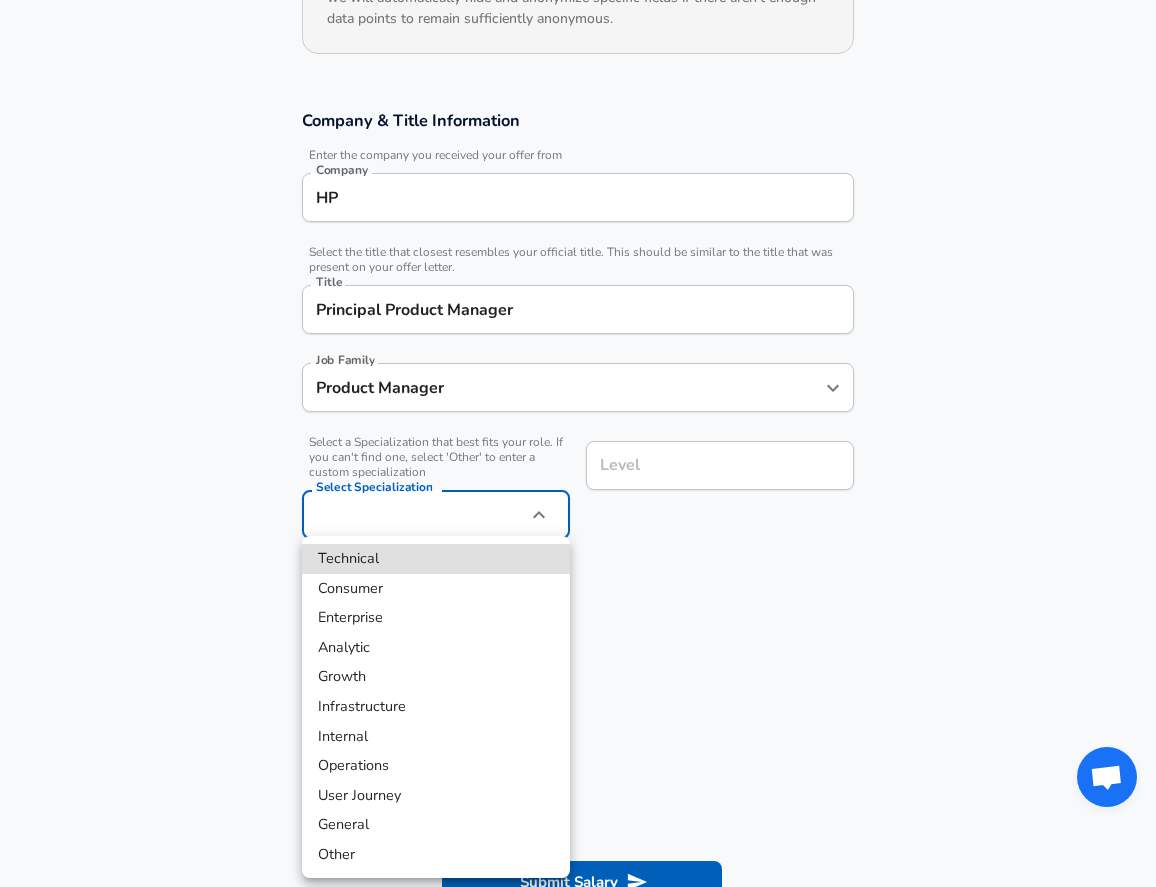 click on "Consumer" at bounding box center [436, 589] 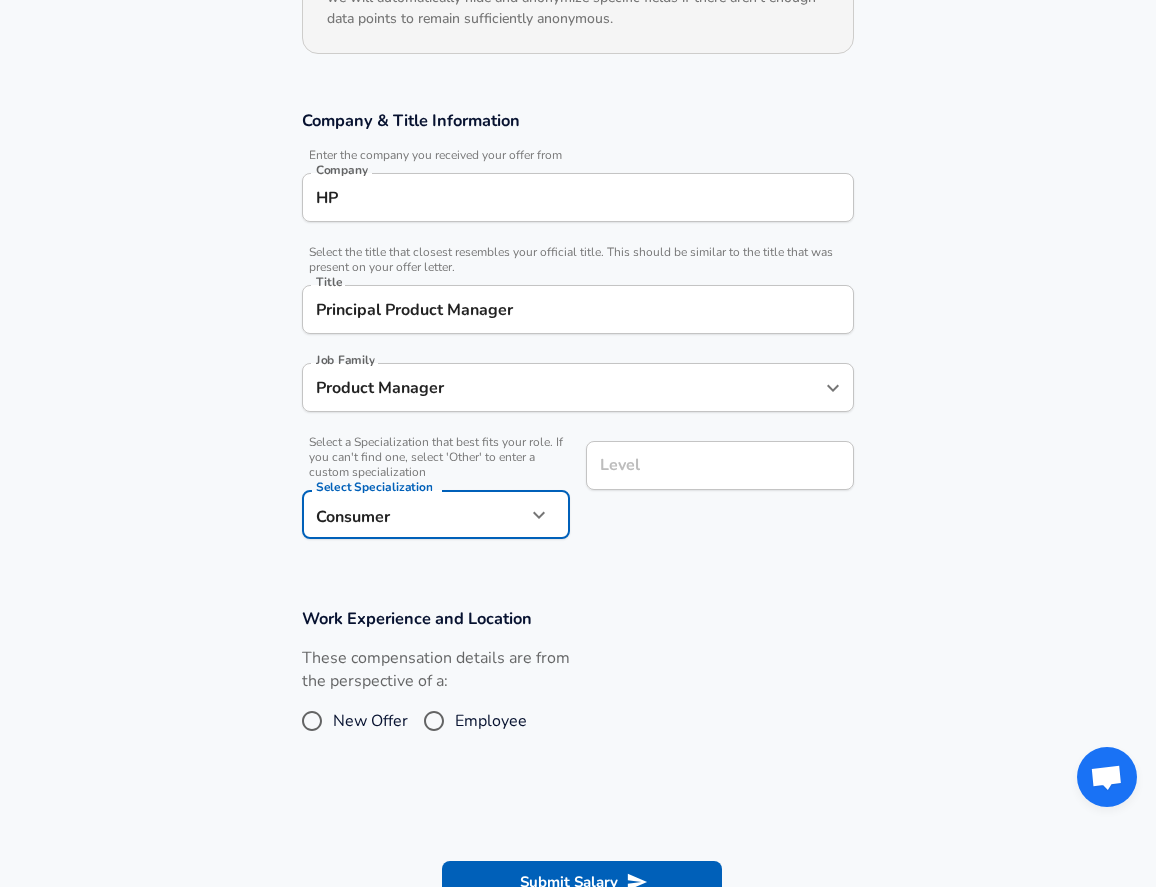 click on "Level" at bounding box center (720, 465) 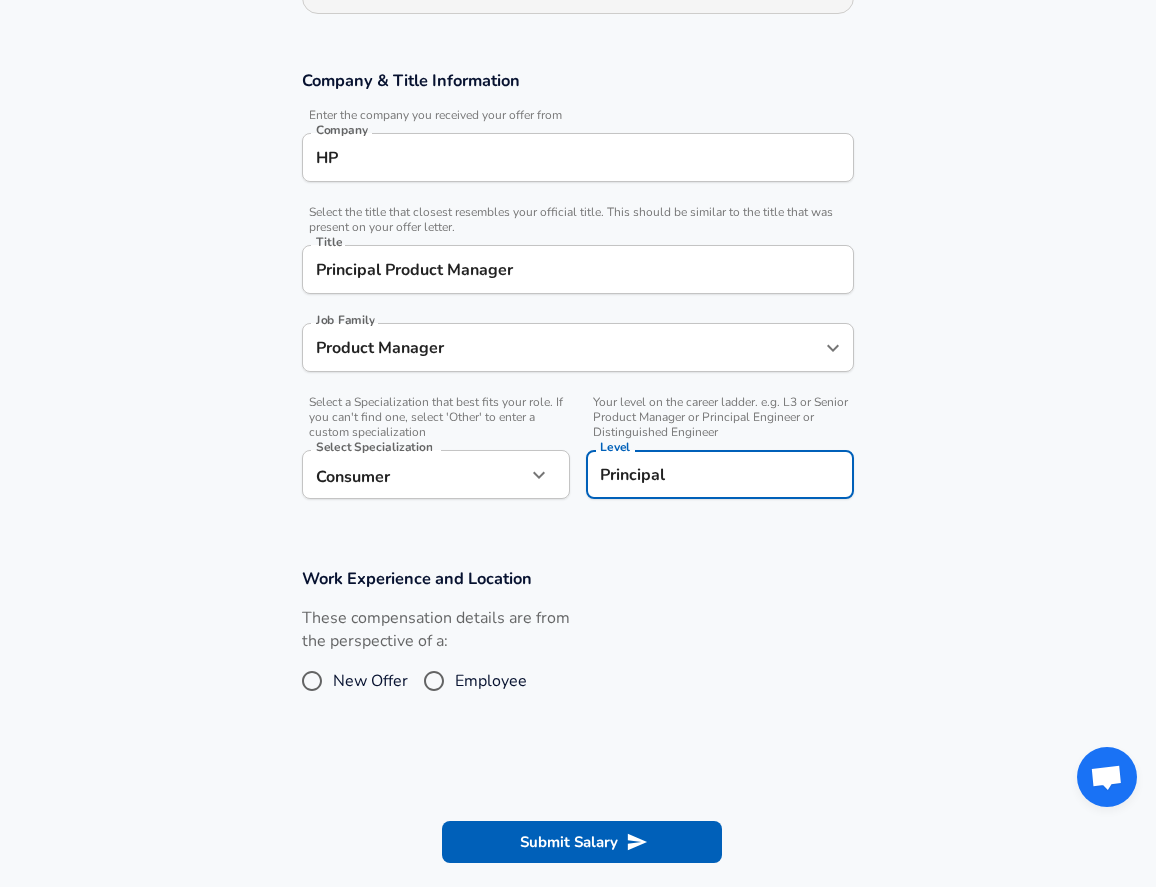 type on "Principal" 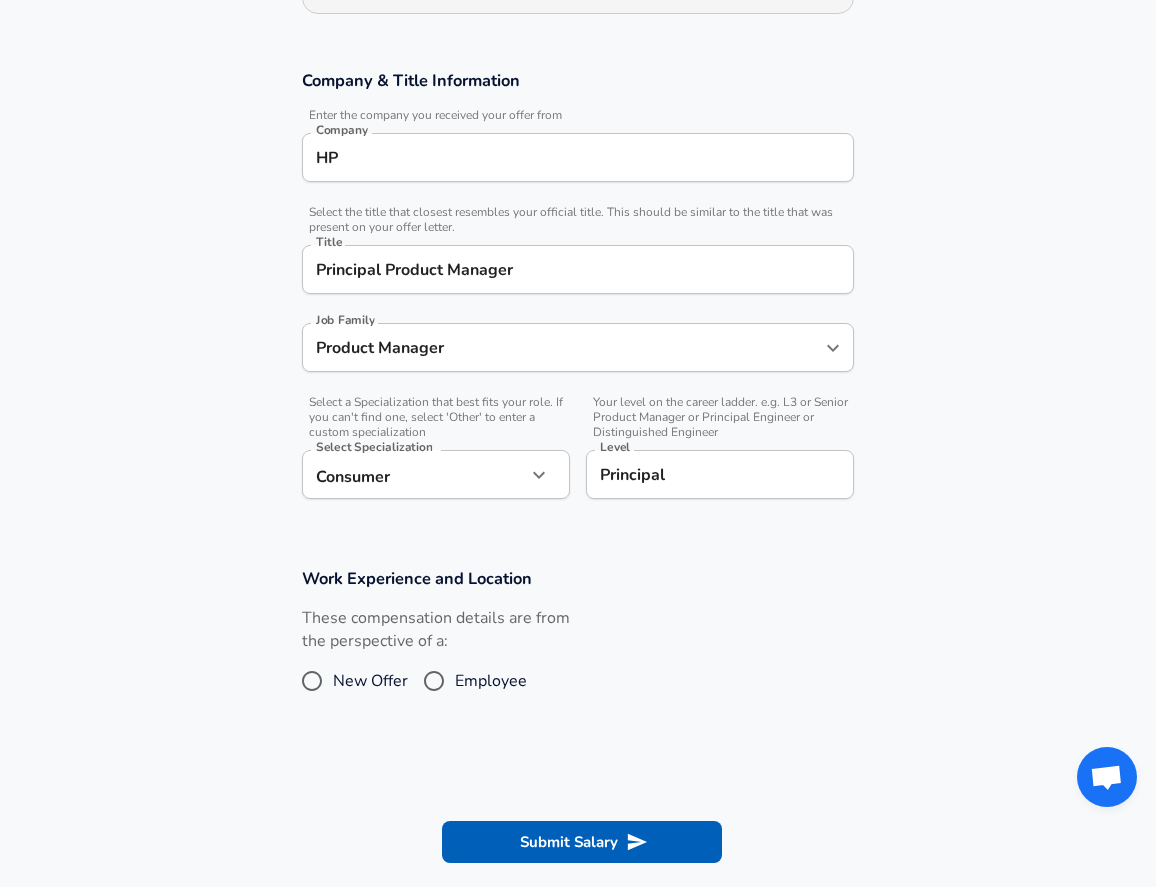 click on "Company & Title Information   Enter the company you received your offer from Company HP Company   Select the title that closest resembles your official title. This should be similar to the title that was present on your offer letter. Title Principal Product Manager Title Job Family Product Manager Job Family   Select a Specialization that best fits your role. If you can't find one, select 'Other' to enter a custom specialization Select Specialization Consumer Consumer Select Specialization   Your level on the career ladder. e.g. L3 or Senior Product Manager or Principal Engineer or Distinguished Engineer Level Principal Level" at bounding box center (578, 295) 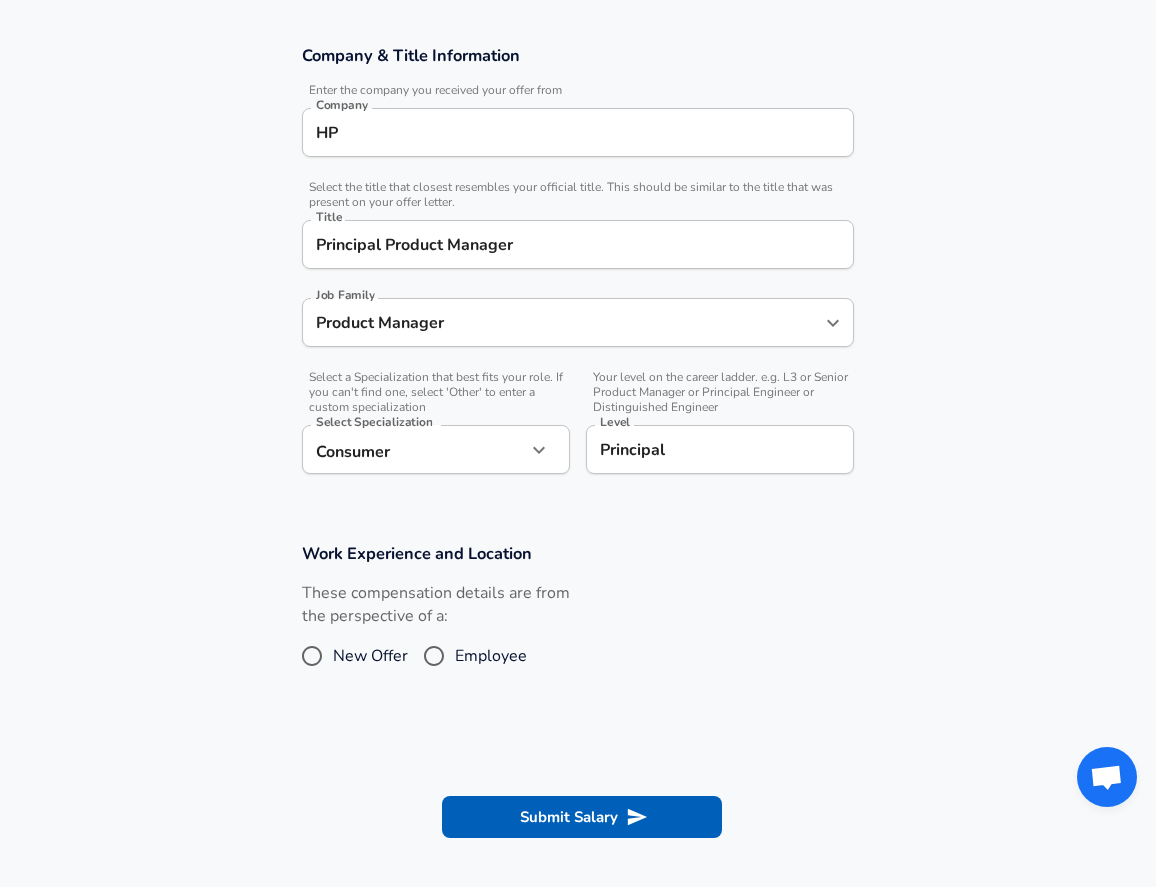 scroll, scrollTop: 410, scrollLeft: 0, axis: vertical 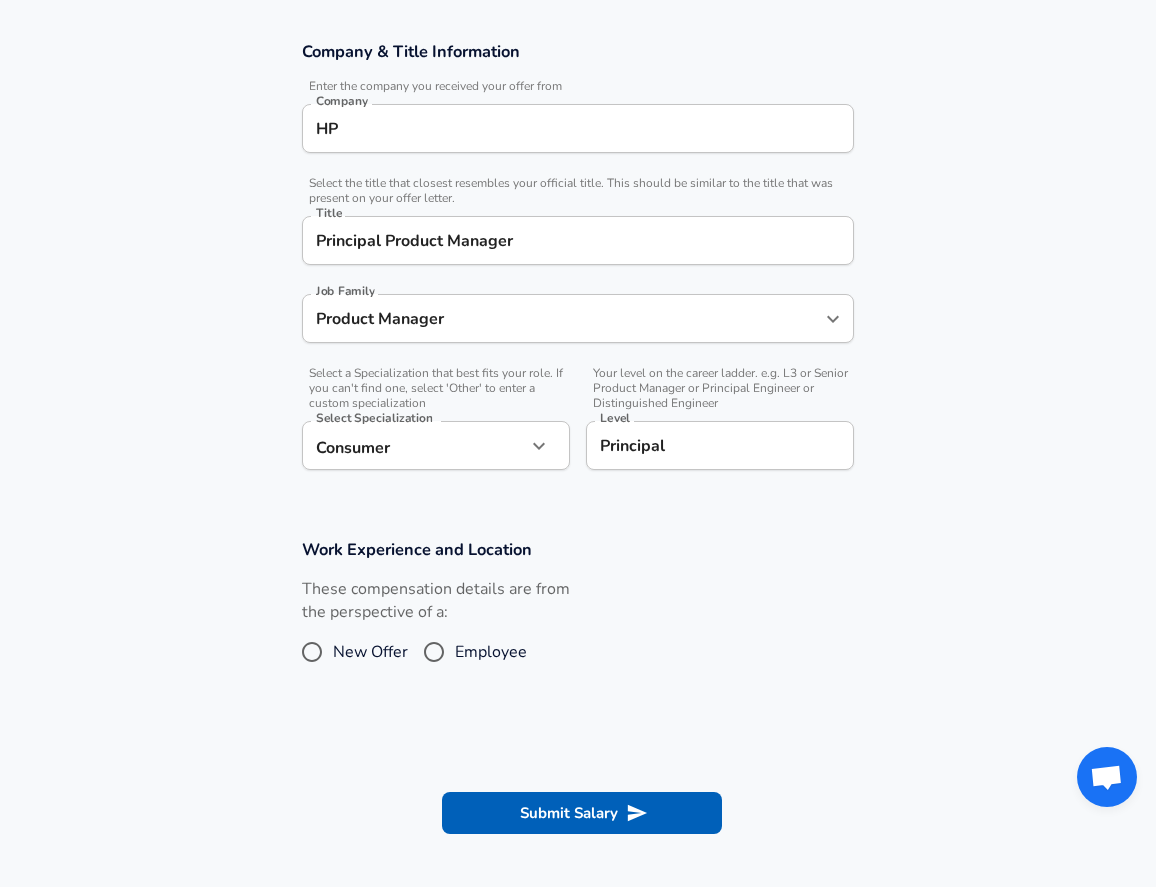 click on "Employee" at bounding box center [434, 652] 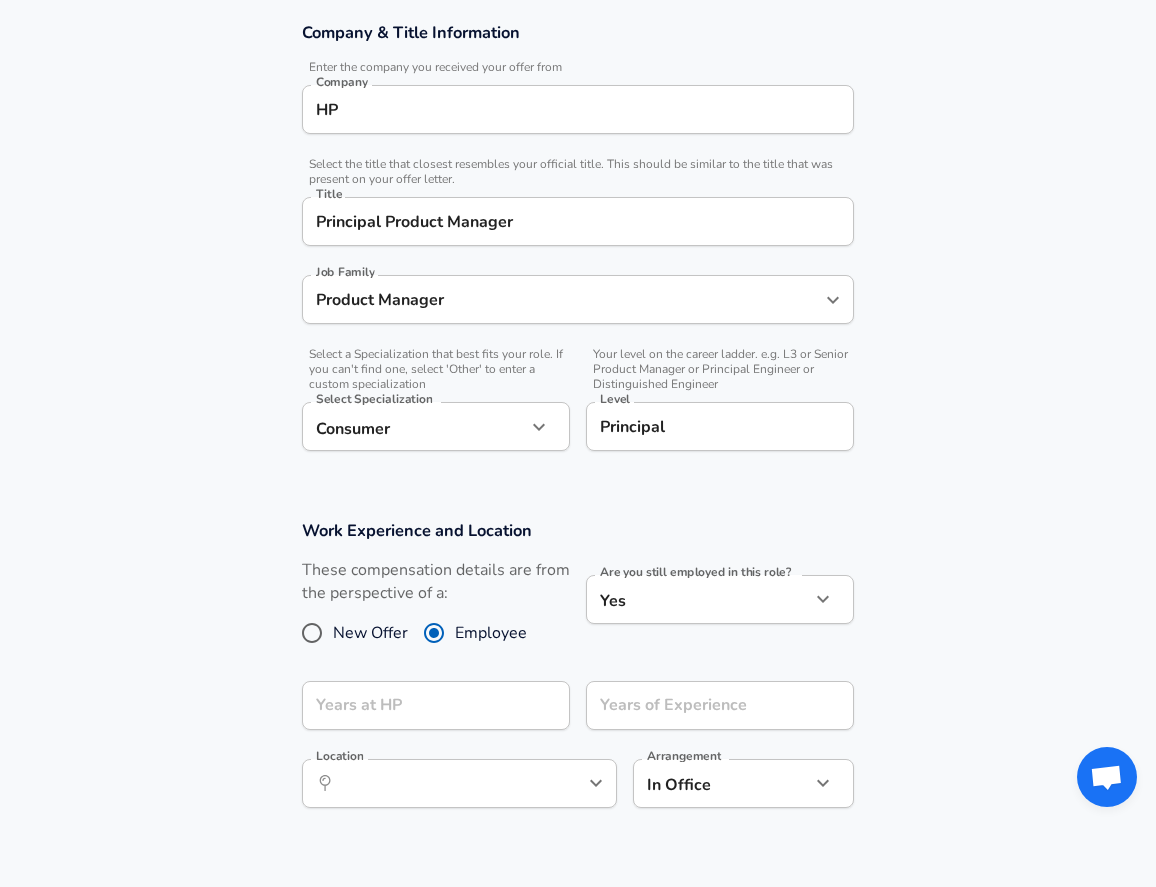 scroll, scrollTop: 440, scrollLeft: 0, axis: vertical 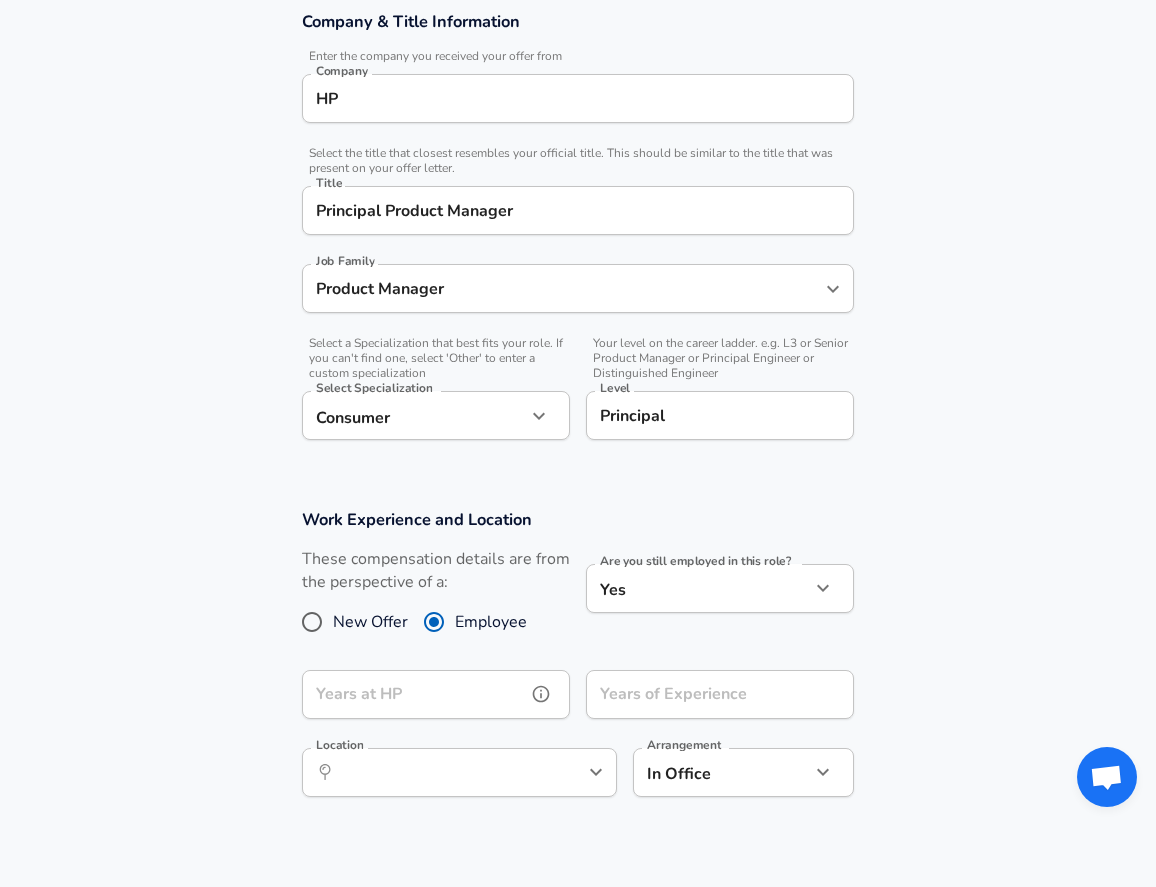 click on "Years at HP" at bounding box center (414, 694) 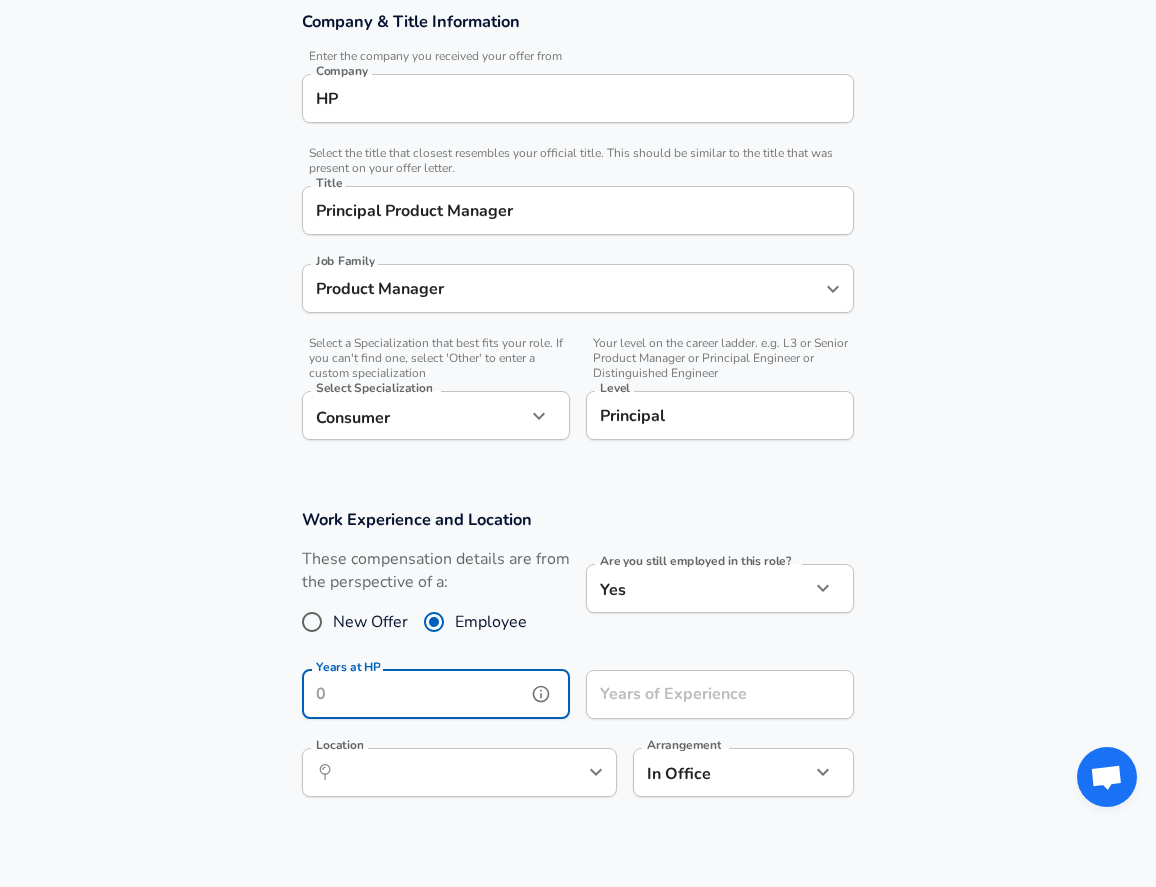 click 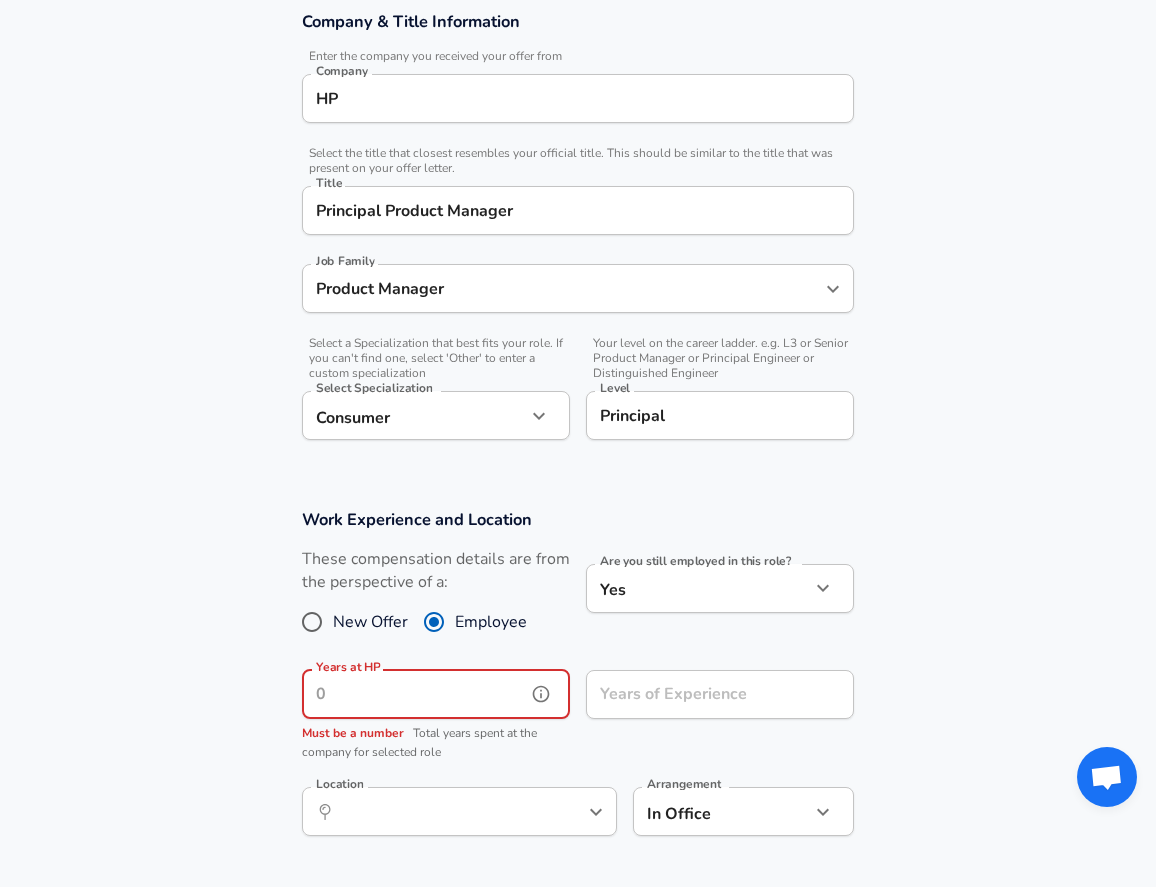 click on "Years at HP" at bounding box center [414, 694] 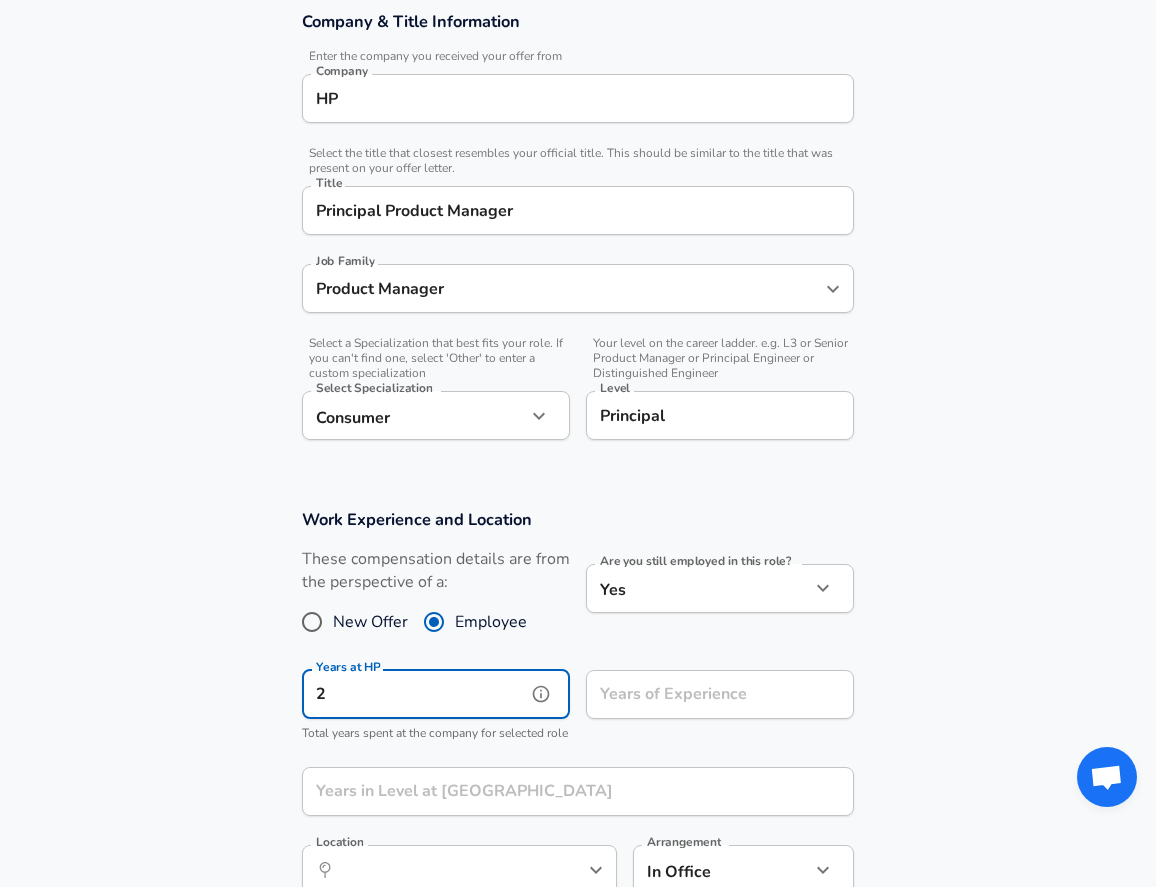 type on "2" 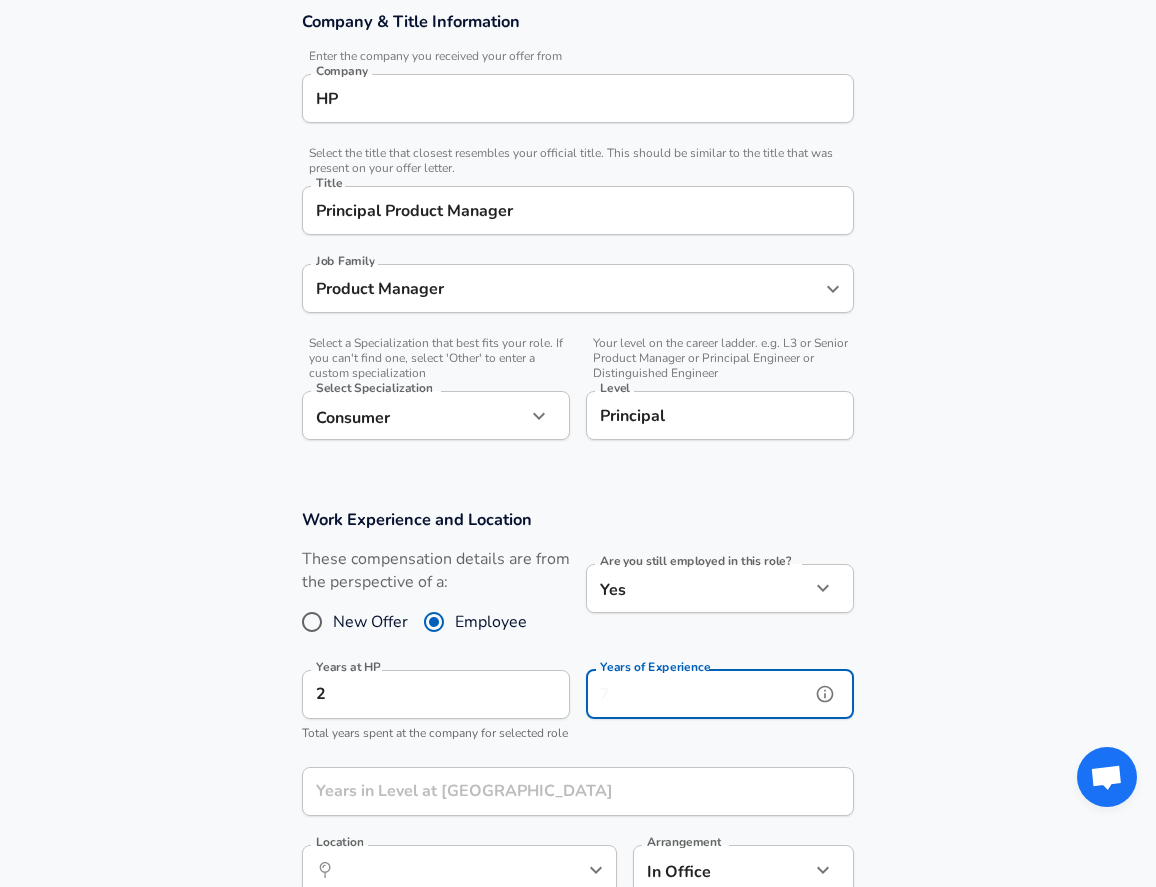 type on "9" 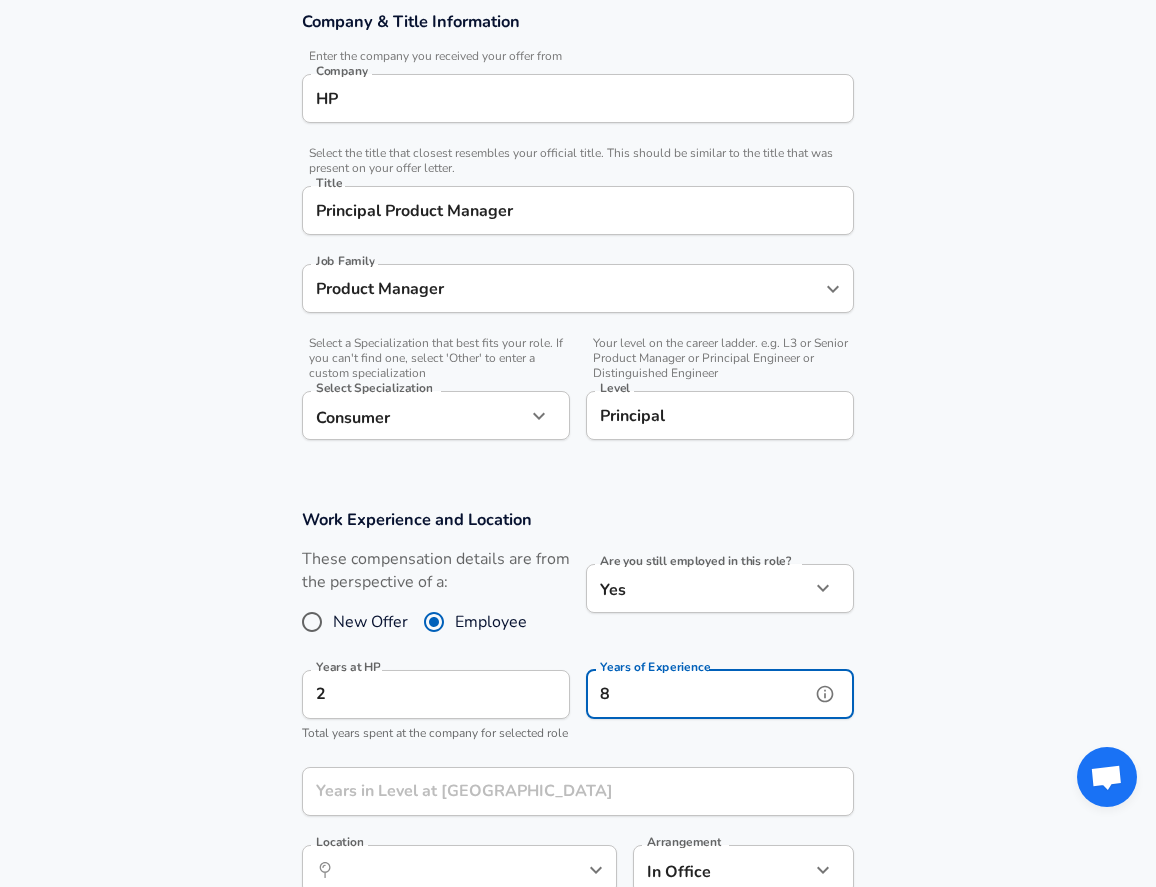 type on "8" 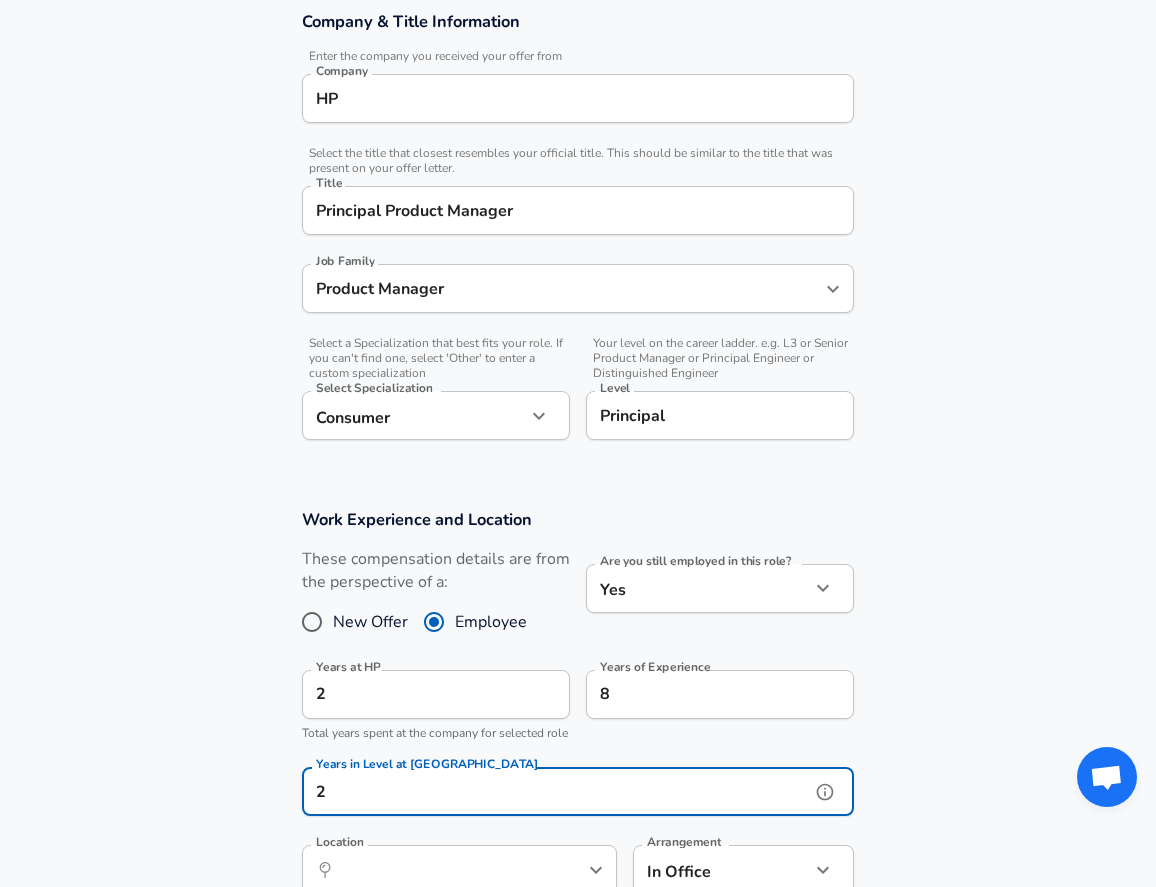 type on "2" 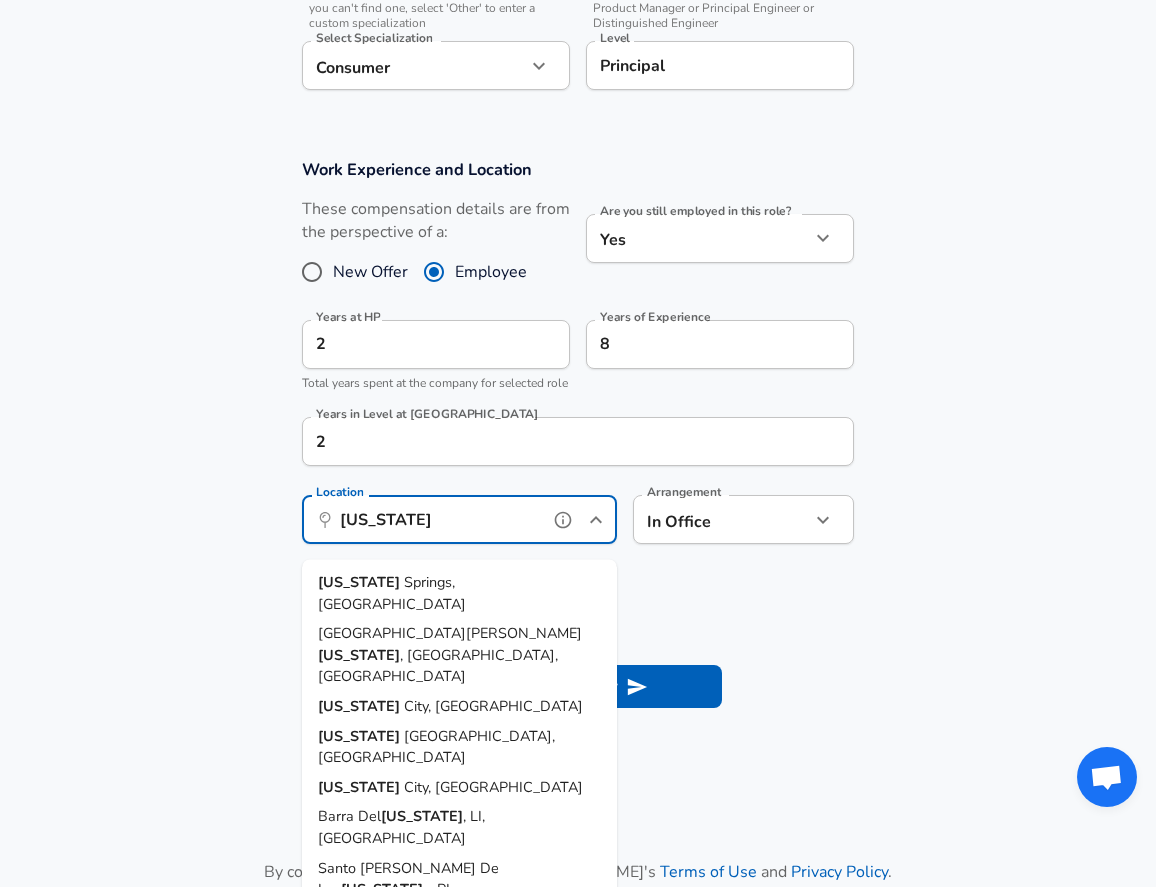 scroll, scrollTop: 792, scrollLeft: 0, axis: vertical 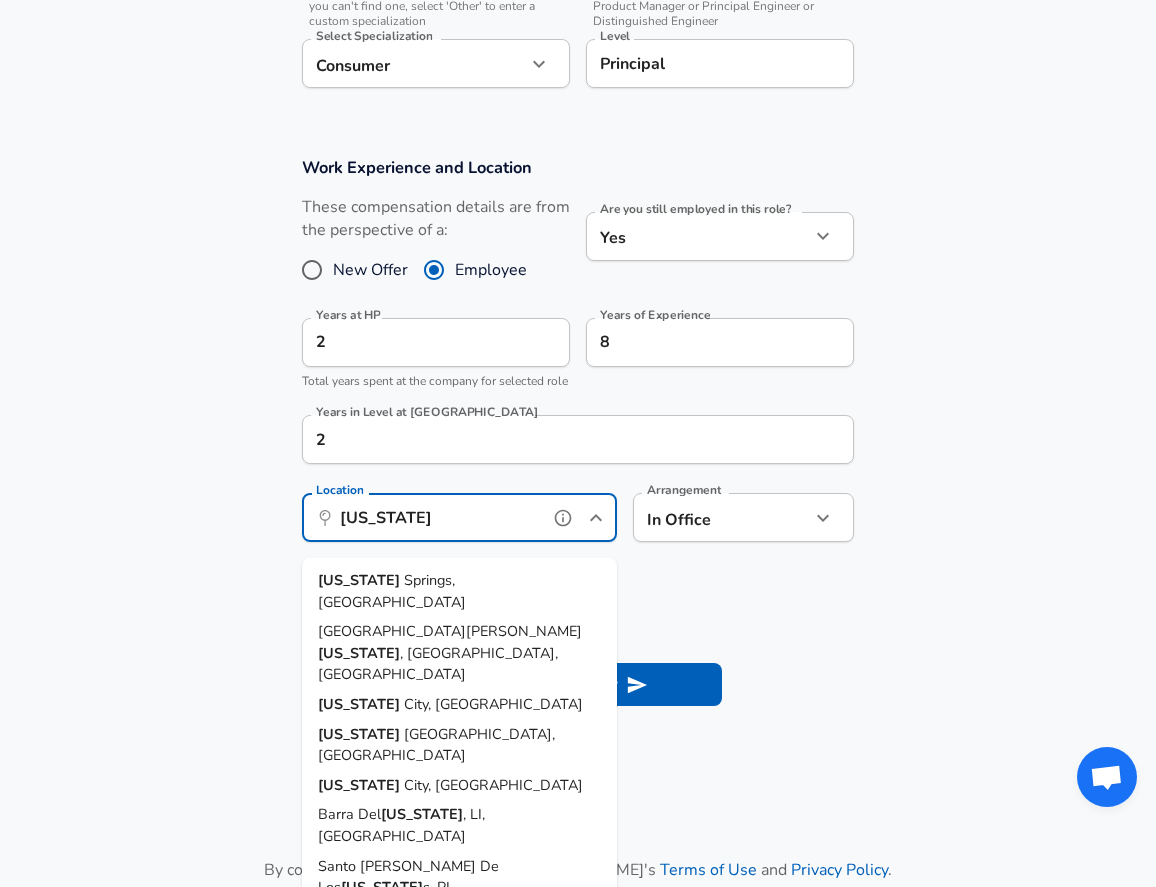 type on "[US_STATE]" 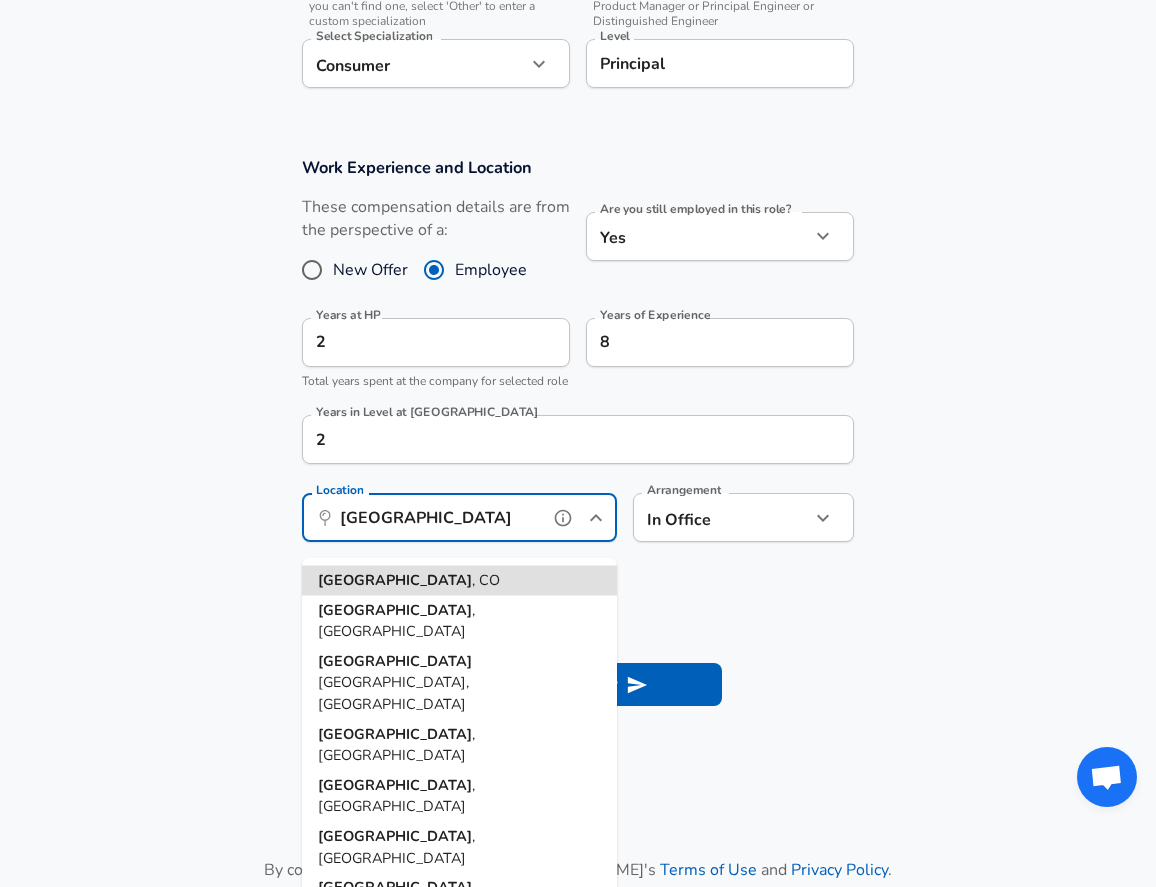 type on "[GEOGRAPHIC_DATA], [GEOGRAPHIC_DATA]" 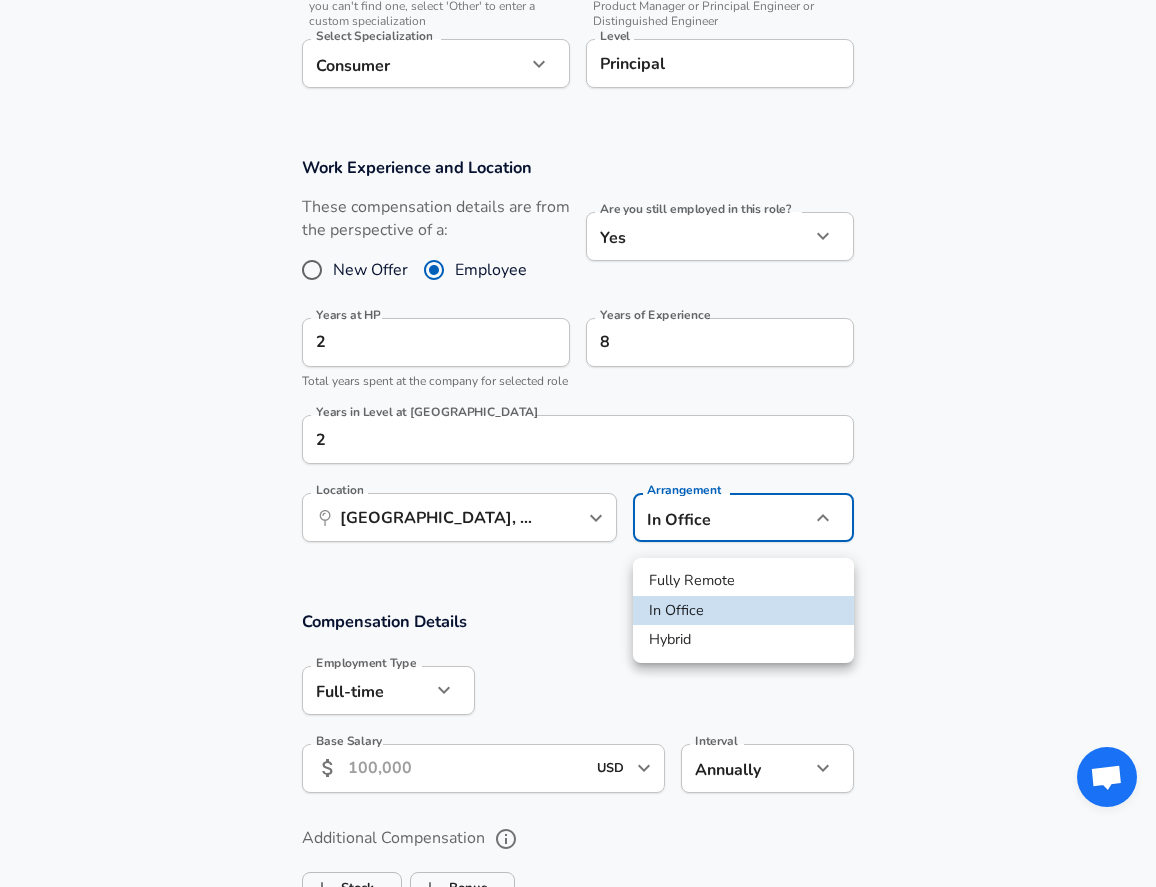 type 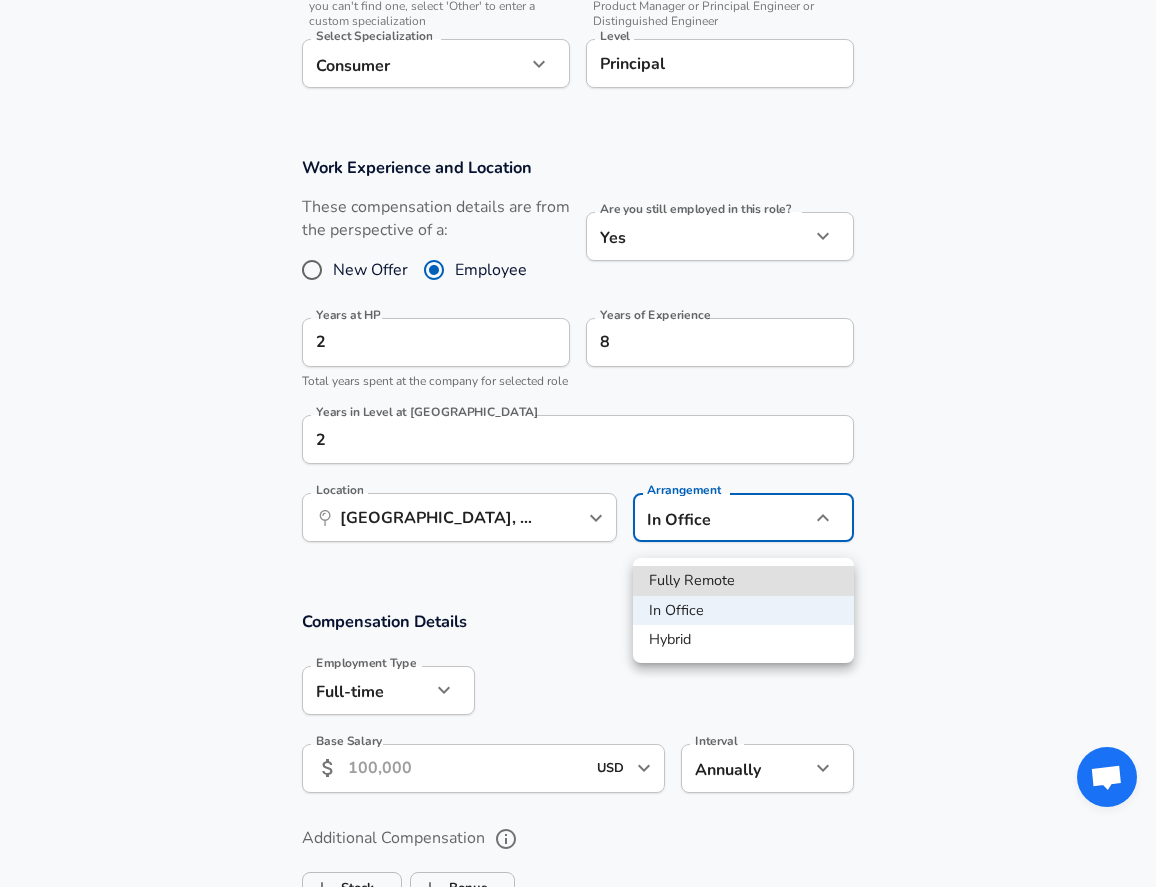 type 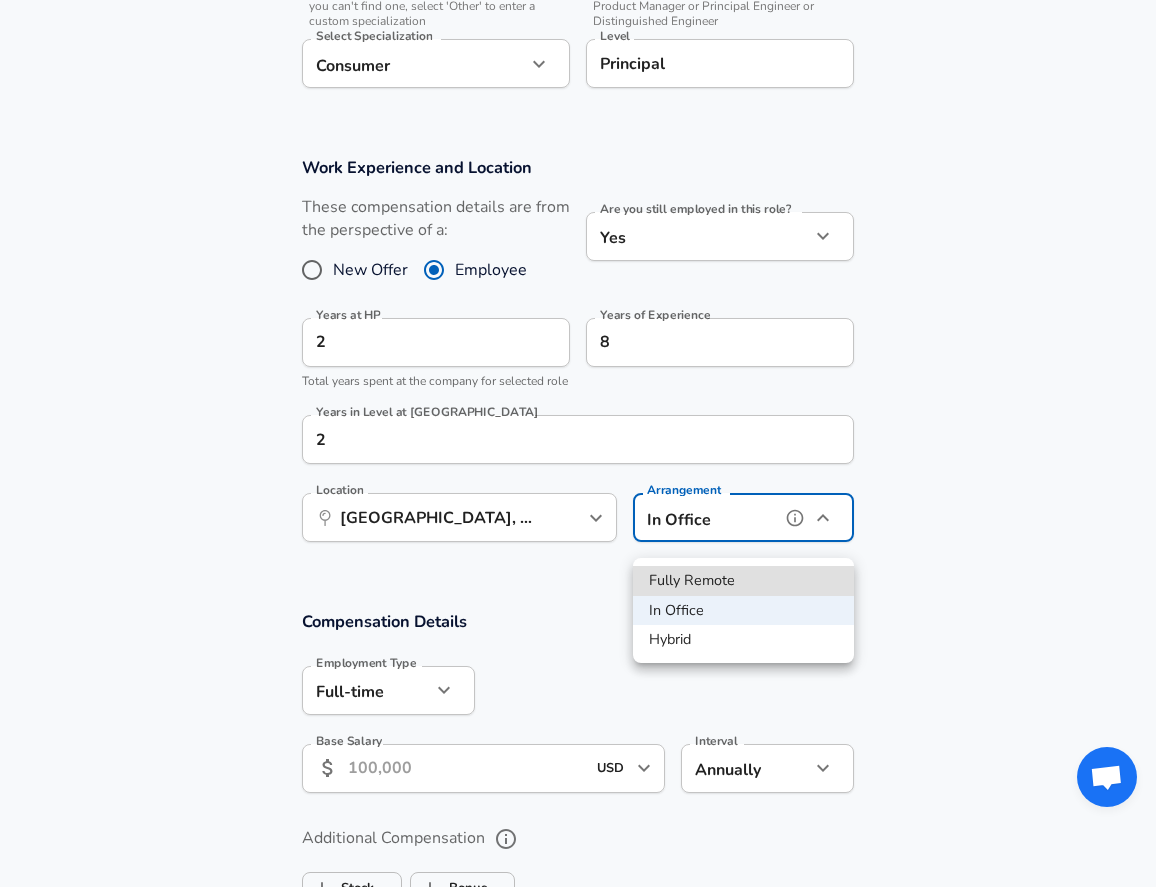 type on "remote" 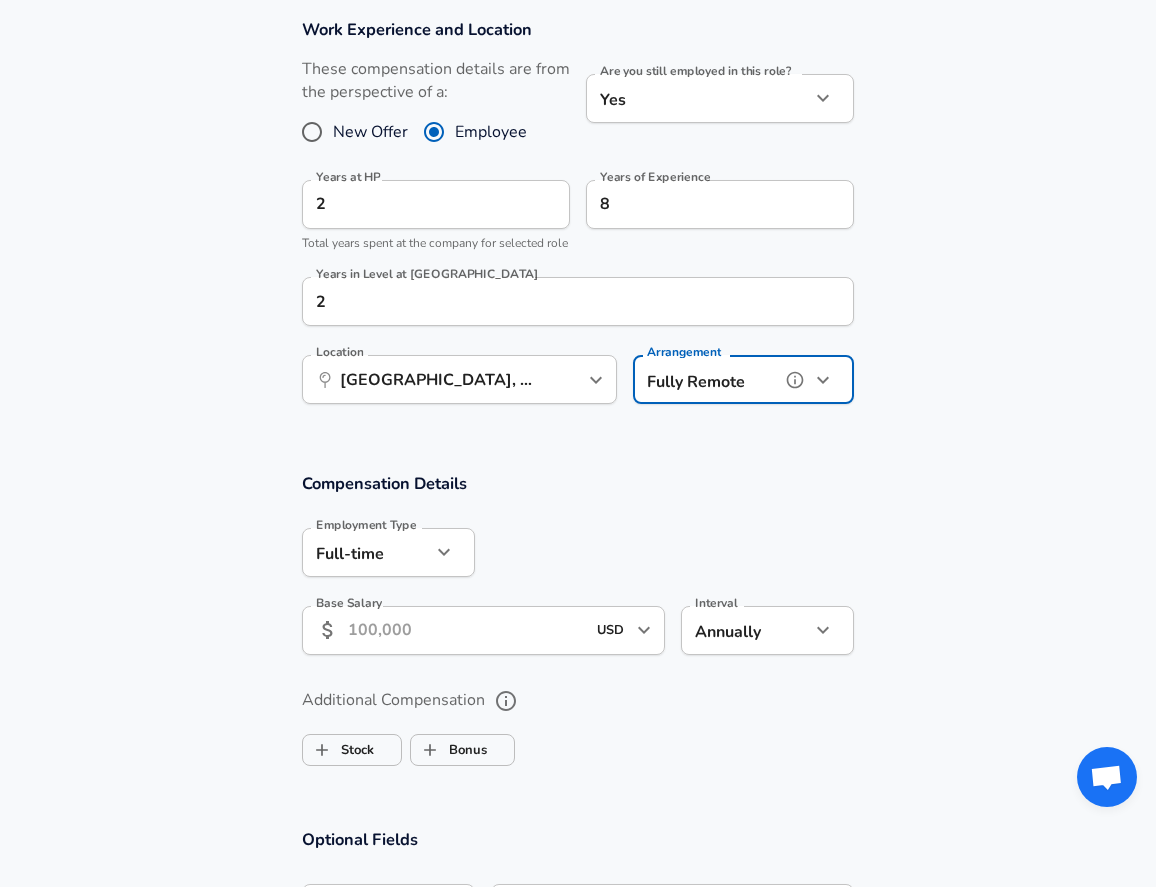scroll, scrollTop: 950, scrollLeft: 0, axis: vertical 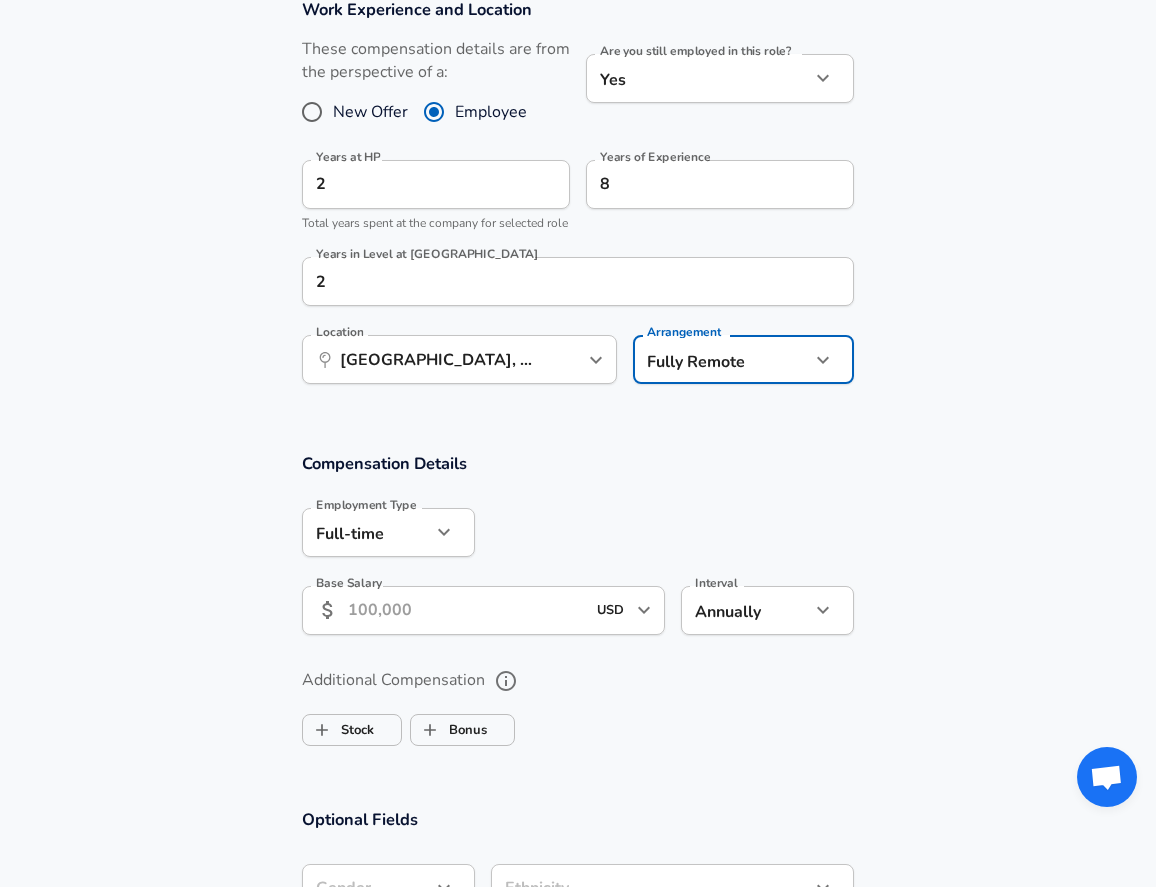 click on "Restart Add Your Salary Upload your offer letter   to verify your submission Enhance Privacy and Anonymity Yes Automatically hides specific fields until there are enough submissions to safely display the full details.   More Details Based on your submission and the data points that we have already collected, we will automatically hide and anonymize specific fields if there aren't enough data points to remain sufficiently anonymous. Company & Title Information   Enter the company you received your offer from Company HP Company   Select the title that closest resembles your official title. This should be similar to the title that was present on your offer letter. Title Principal Product Manager Title Job Family Product Manager Job Family   Select a Specialization that best fits your role. If you can't find one, select 'Other' to enter a custom specialization Select Specialization Consumer Consumer Select Specialization   Level Principal Level Work Experience and Location New Offer Employee Yes yes Years at HP 2" at bounding box center [578, -507] 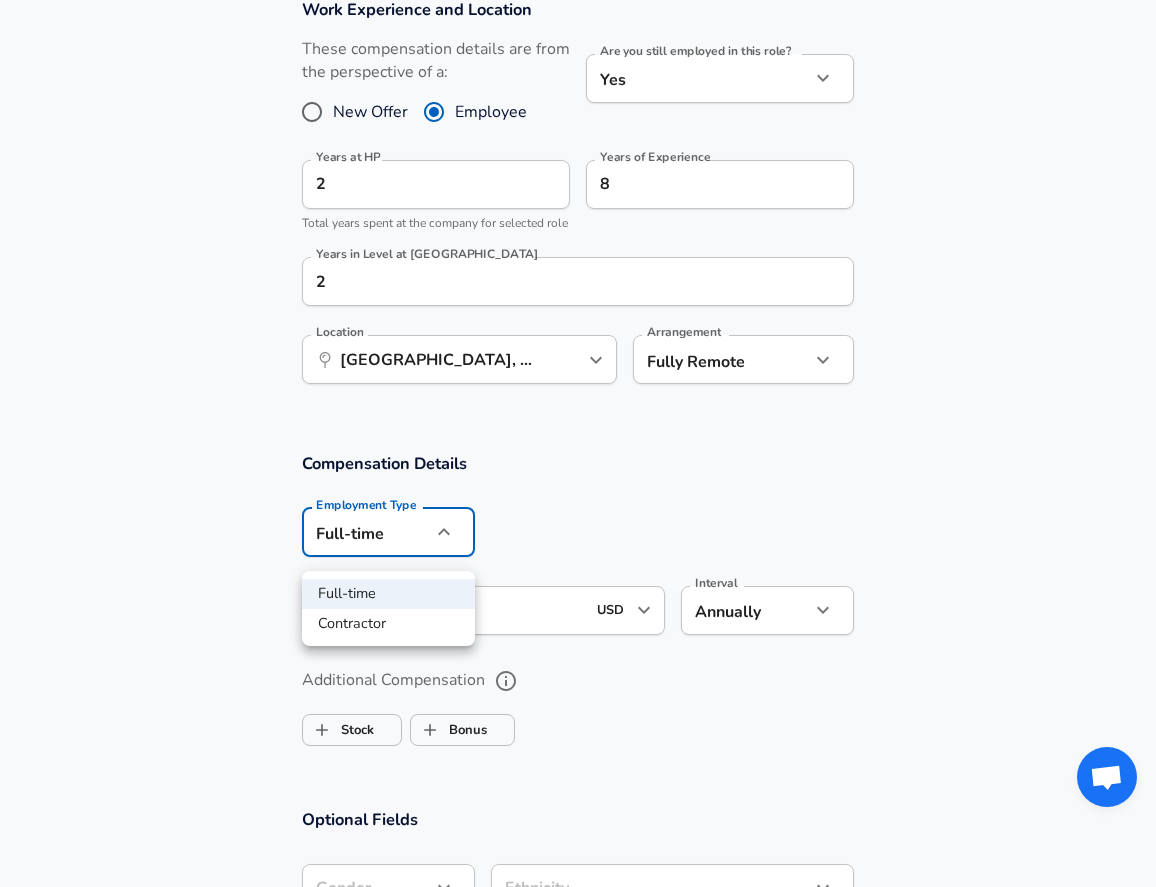 click at bounding box center [578, 443] 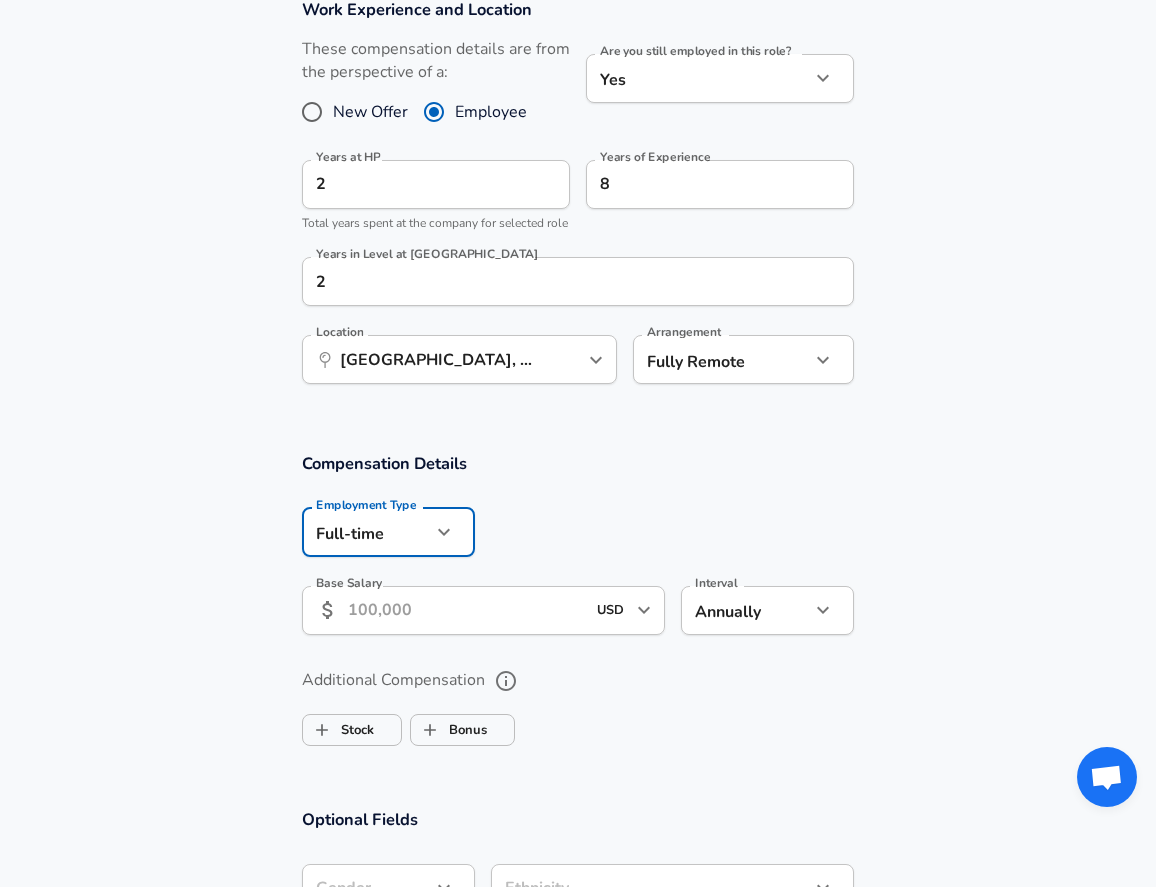 click on "Base Salary" at bounding box center (466, 610) 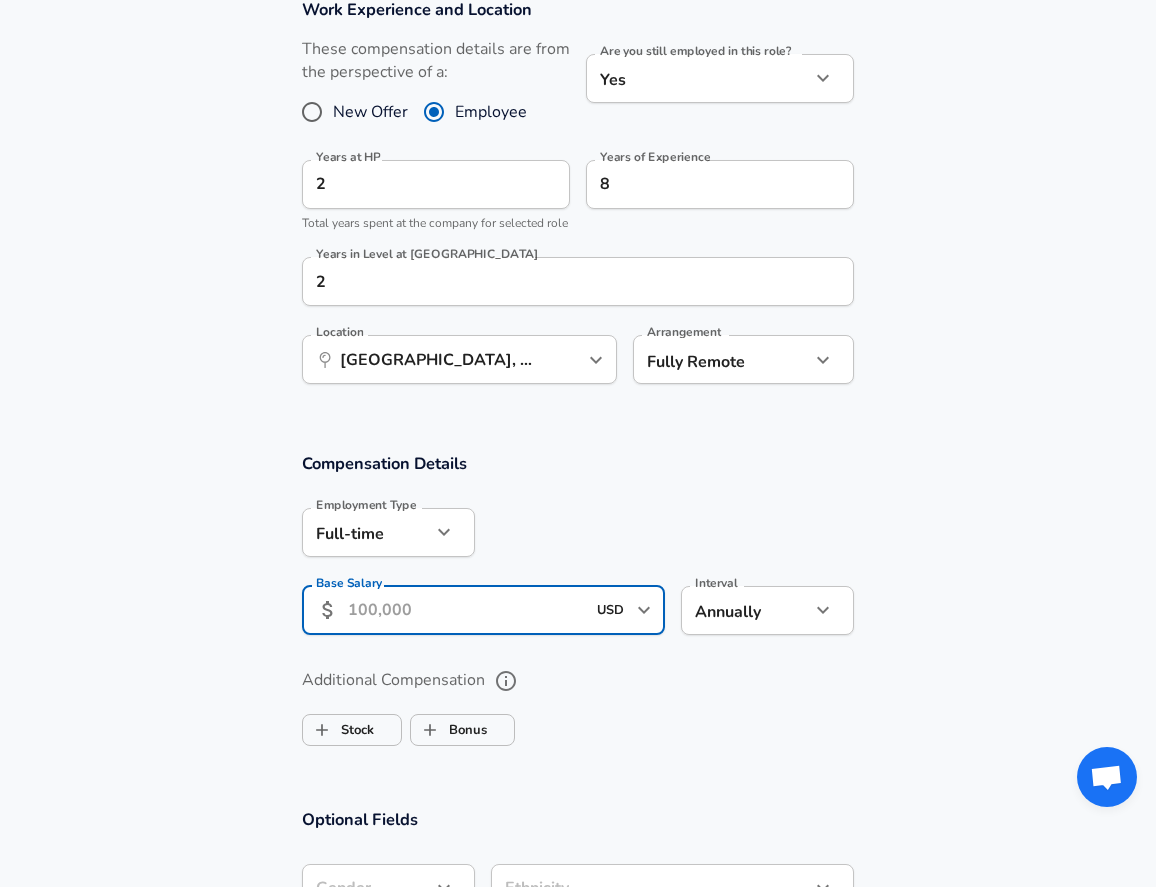 click on "Base Salary" at bounding box center [466, 610] 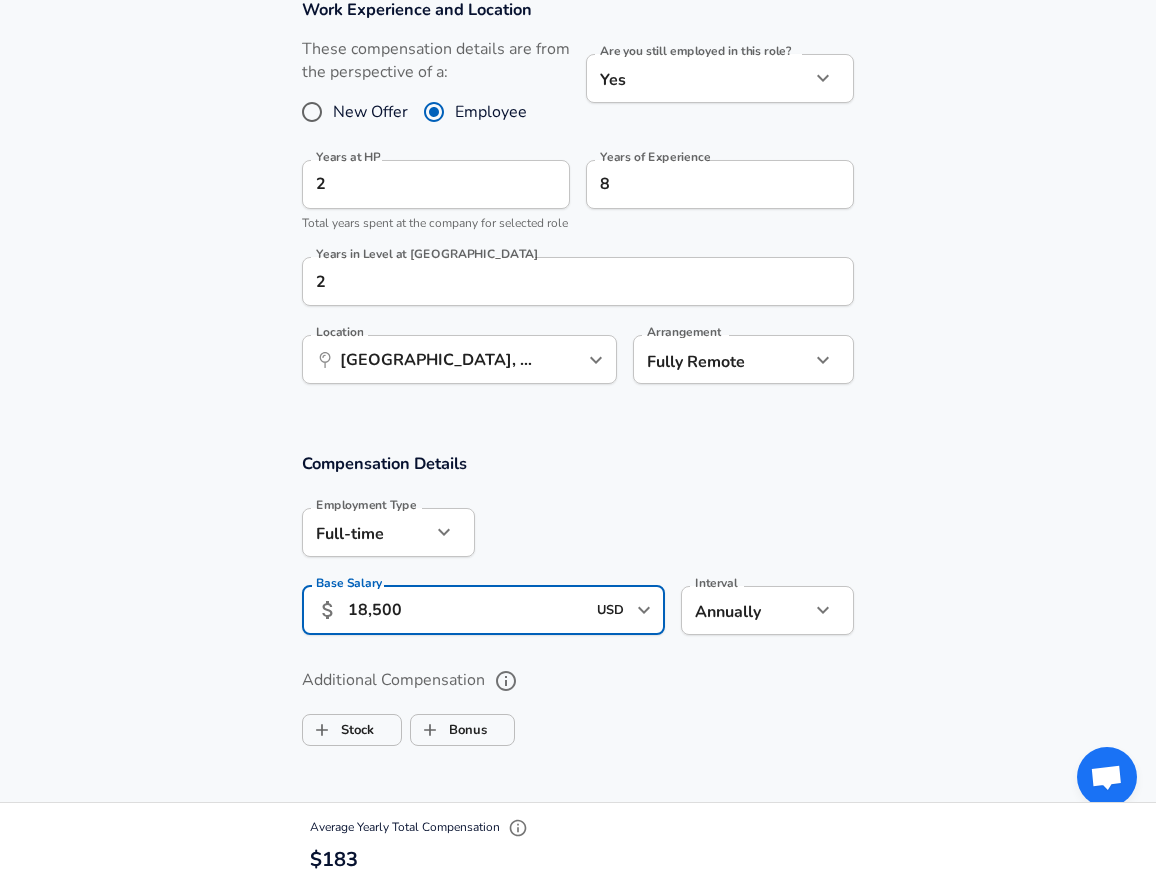 type on "185,000" 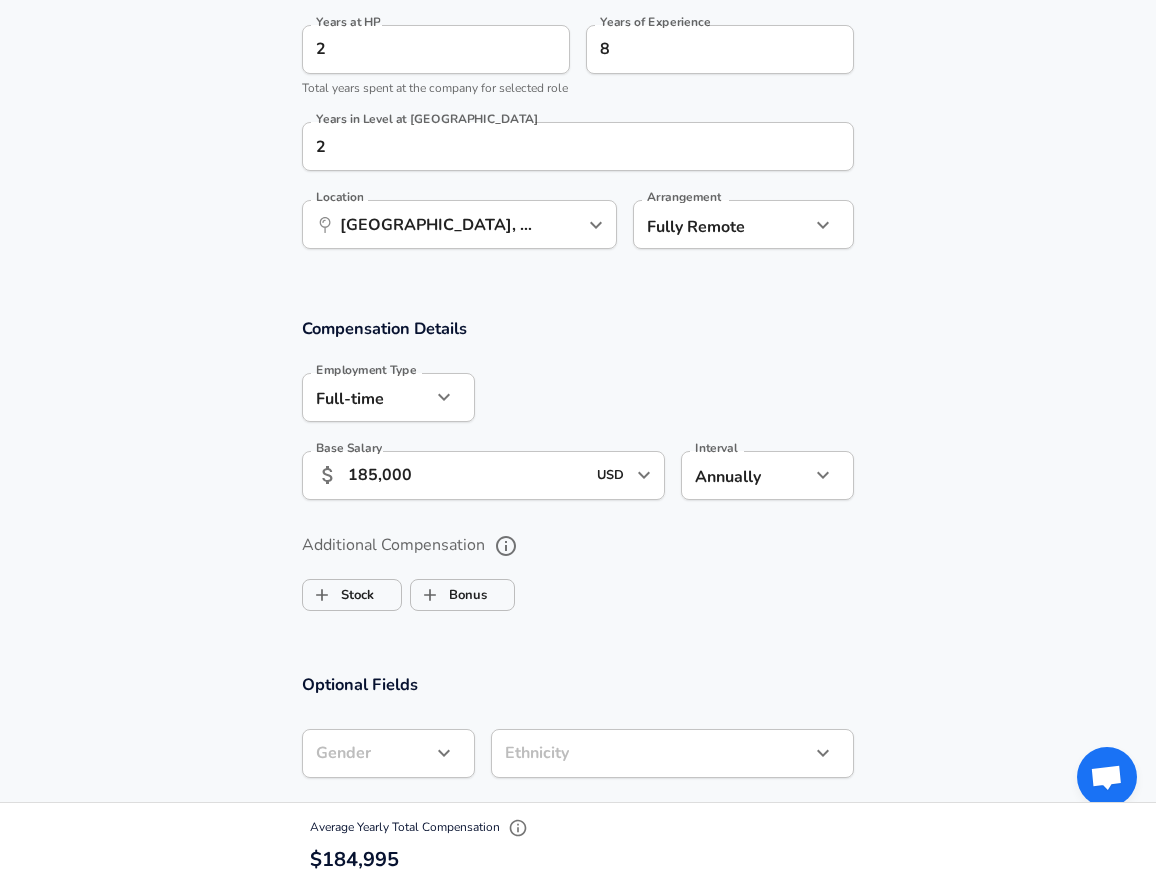 scroll, scrollTop: 1091, scrollLeft: 0, axis: vertical 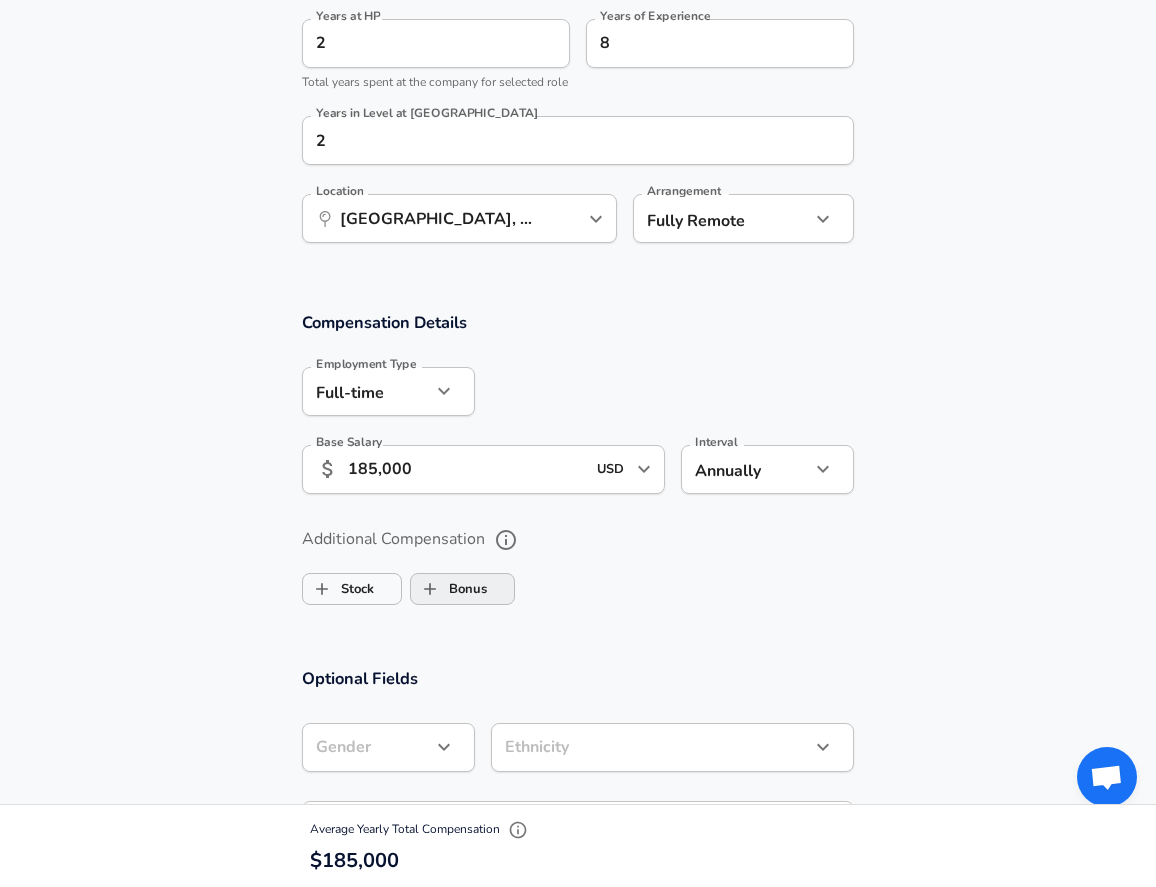 click on "Bonus" at bounding box center (430, 589) 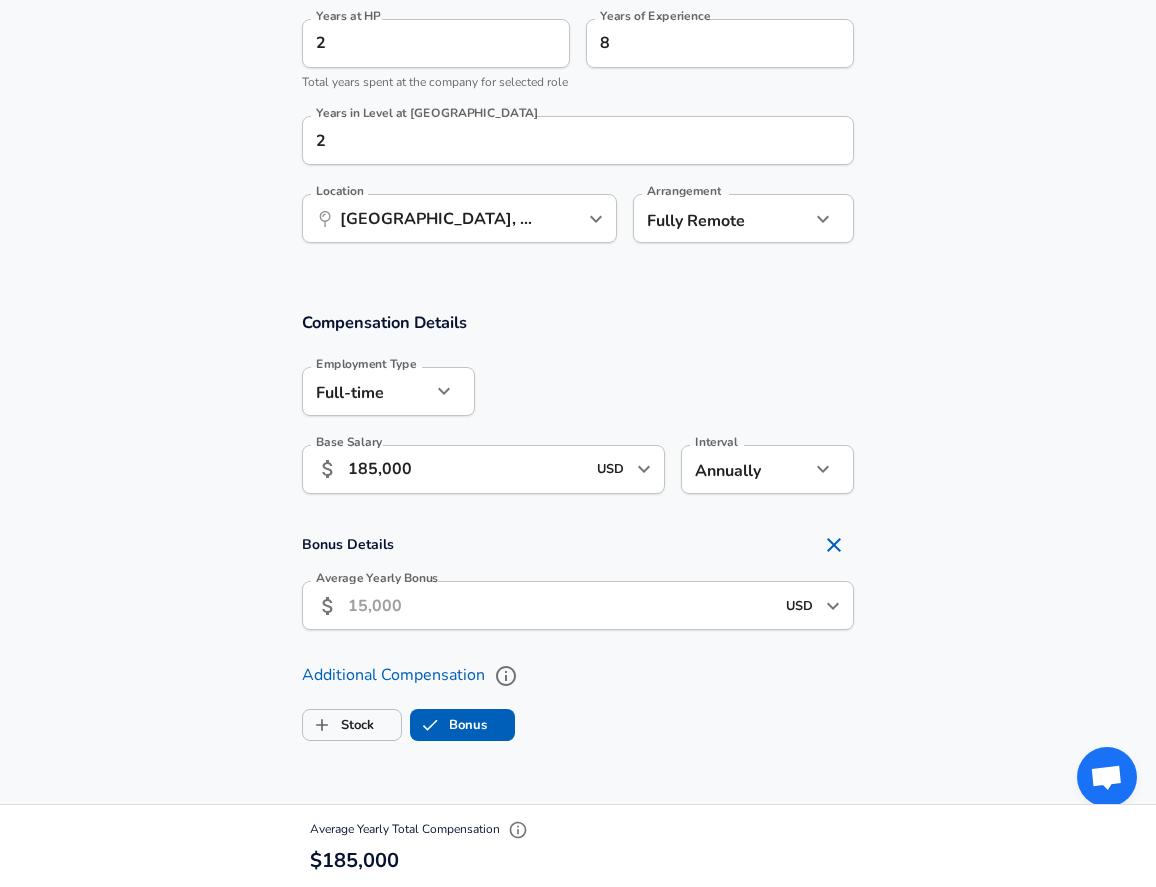 checkbox on "true" 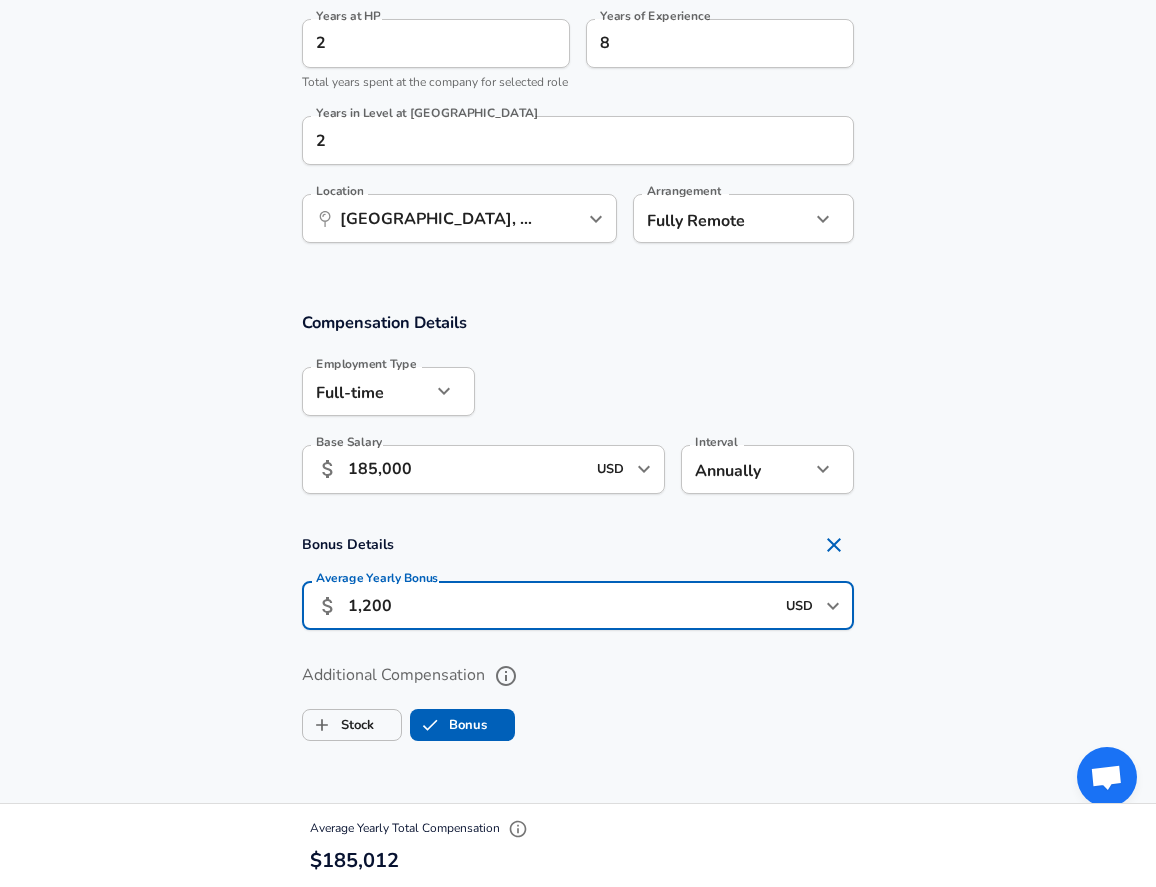 type on "12,000" 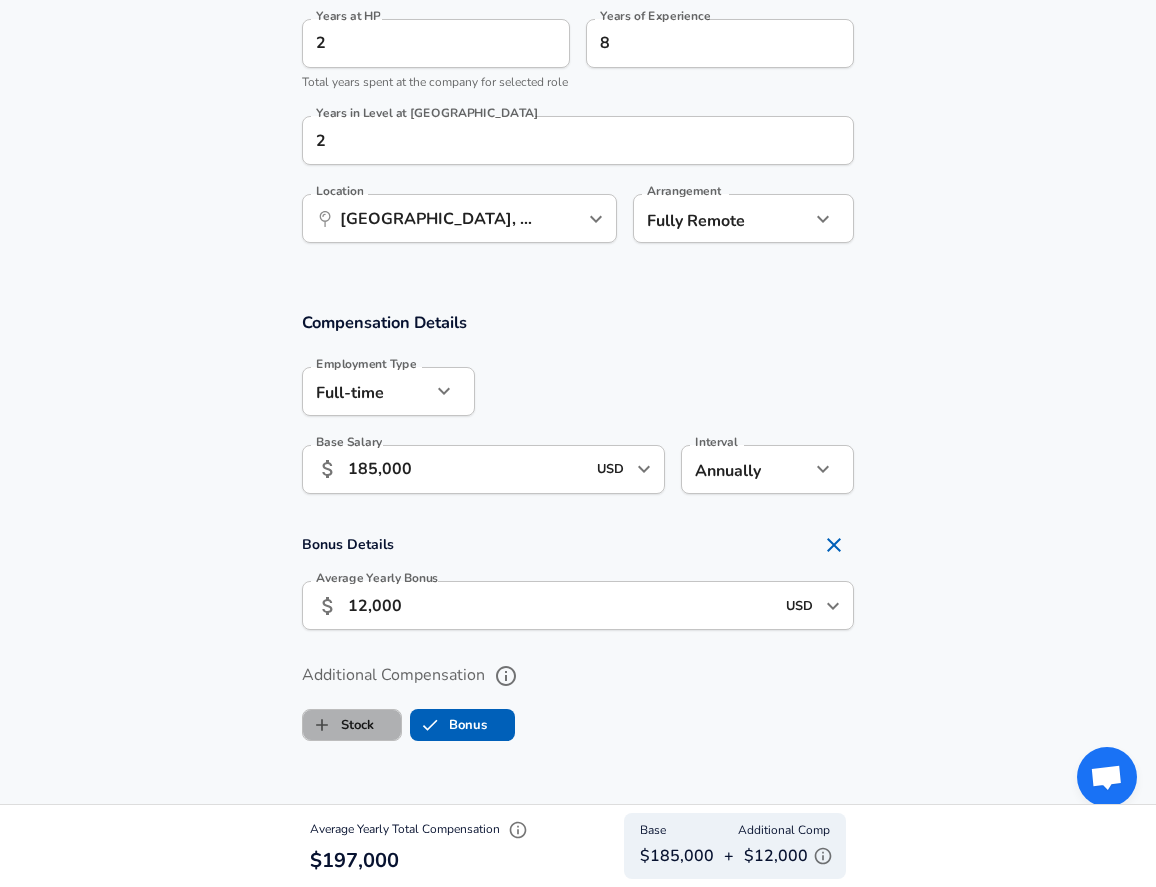 click on "Stock" at bounding box center (352, 725) 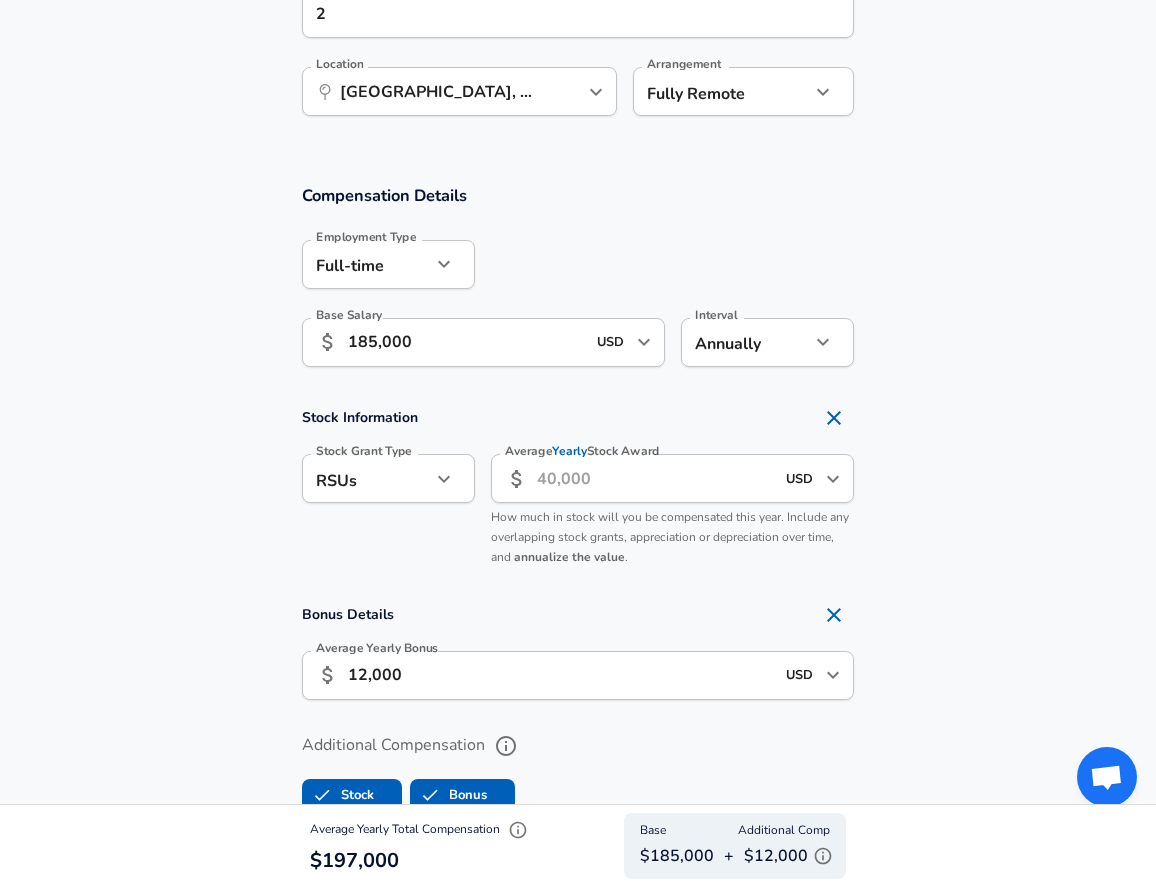 scroll, scrollTop: 1224, scrollLeft: 0, axis: vertical 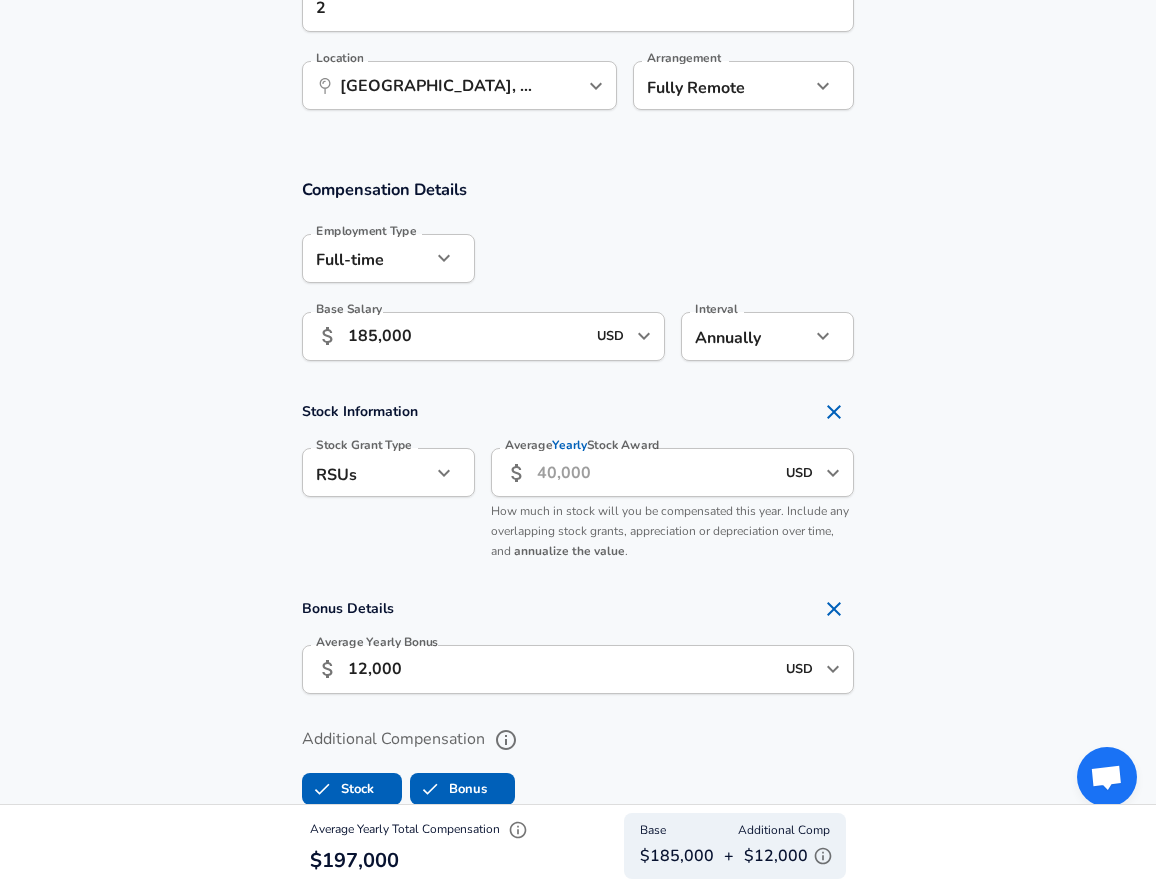 click on "Average  Yearly  Stock Award" at bounding box center (655, 472) 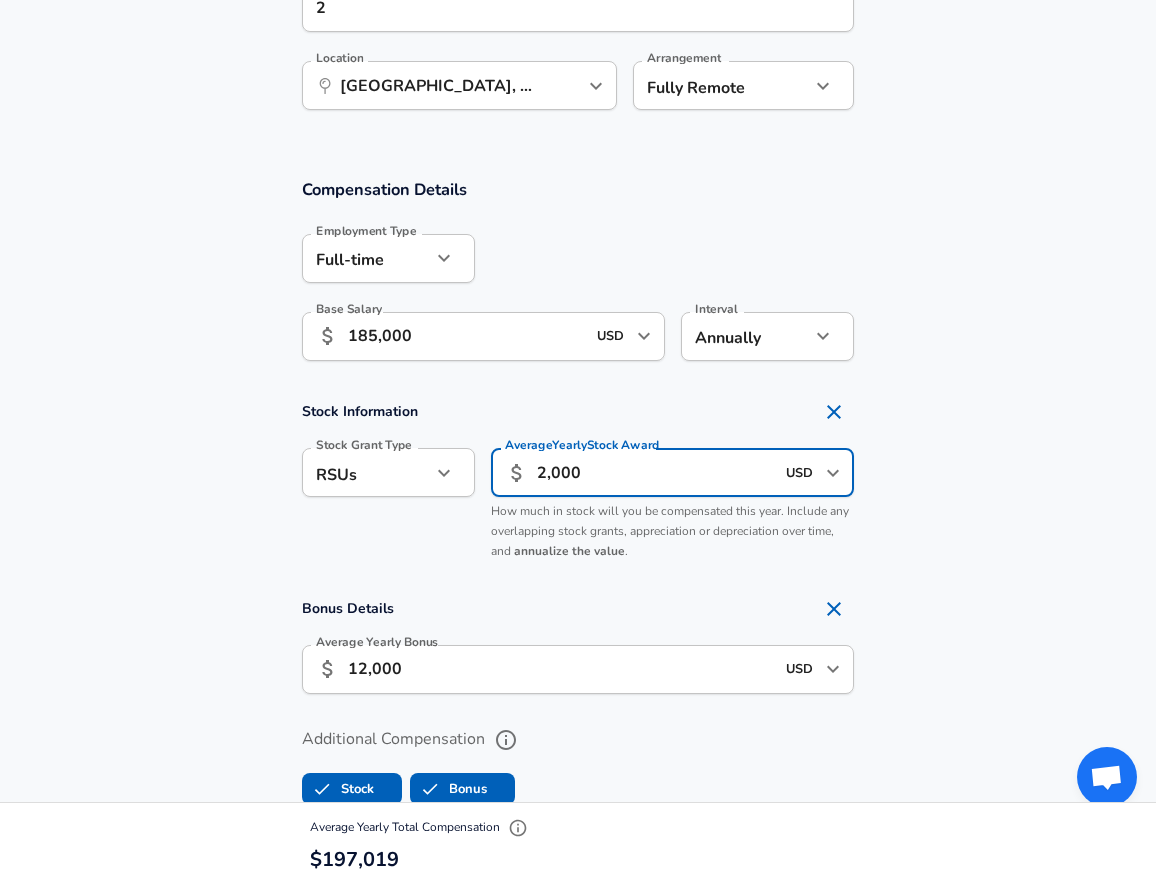 type on "20,000" 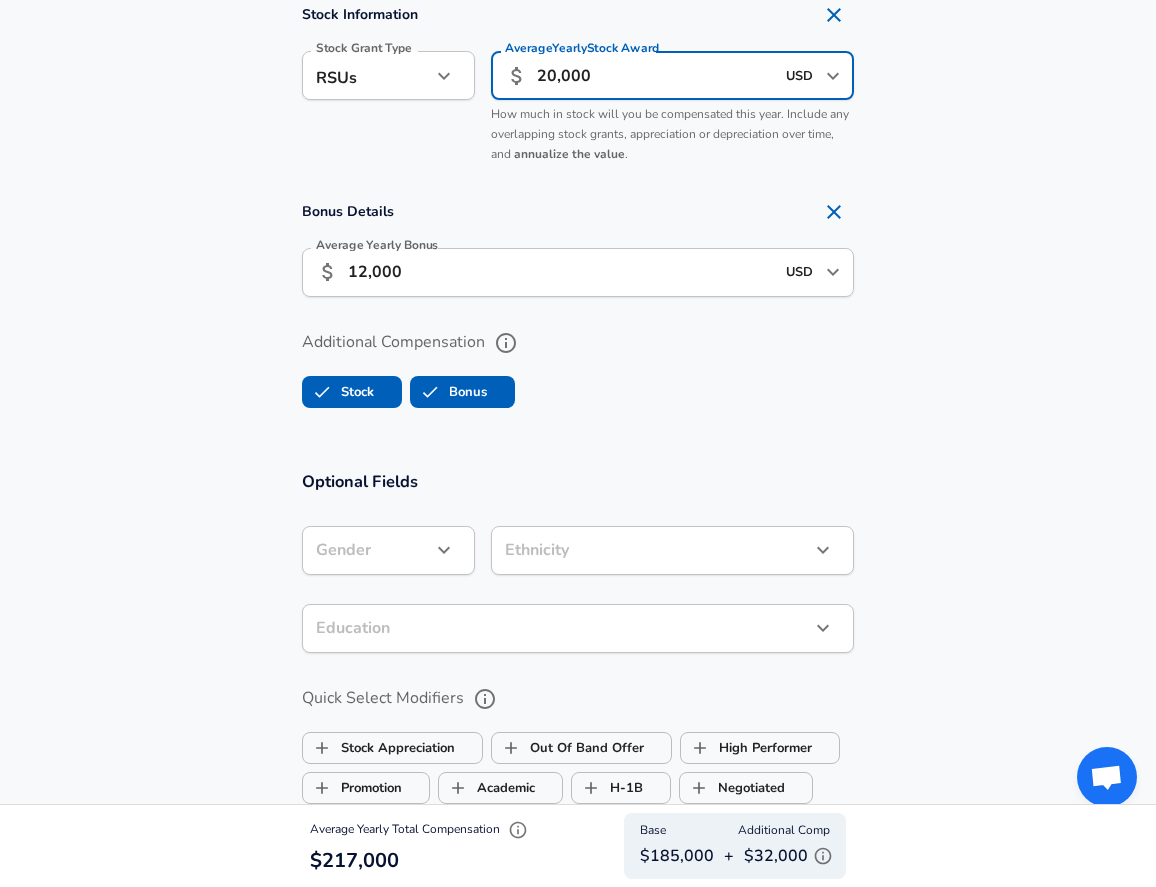 scroll, scrollTop: 1644, scrollLeft: 0, axis: vertical 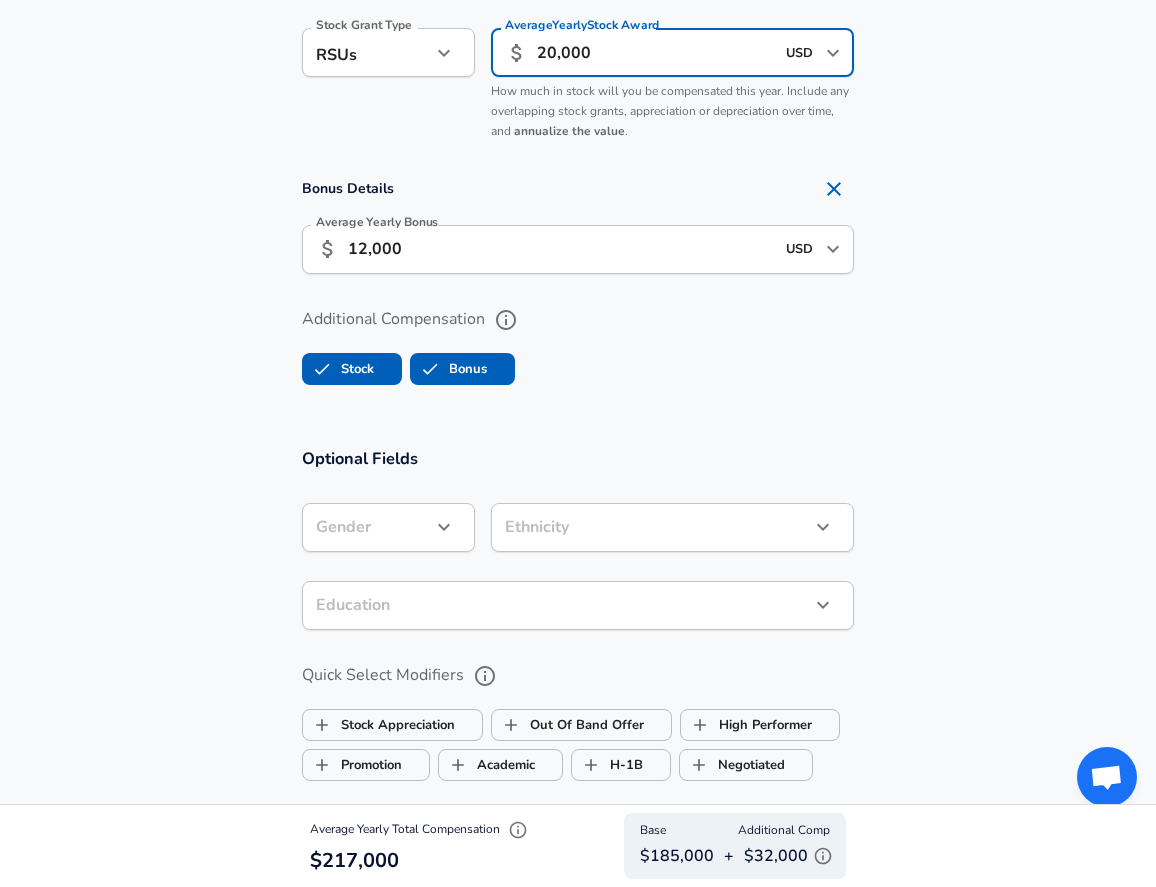 click on "Restart Add Your Salary Upload your offer letter   to verify your submission Enhance Privacy and Anonymity Yes Automatically hides specific fields until there are enough submissions to safely display the full details.   More Details Based on your submission and the data points that we have already collected, we will automatically hide and anonymize specific fields if there aren't enough data points to remain sufficiently anonymous. Company & Title Information   Enter the company you received your offer from Company HP Company   Select the title that closest resembles your official title. This should be similar to the title that was present on your offer letter. Title Principal Product Manager Title Job Family Product Manager Job Family   Select a Specialization that best fits your role. If you can't find one, select 'Other' to enter a custom specialization Select Specialization Consumer Consumer Select Specialization   Level Principal Level Work Experience and Location New Offer Employee Yes yes Years at HP 2" at bounding box center [578, -1201] 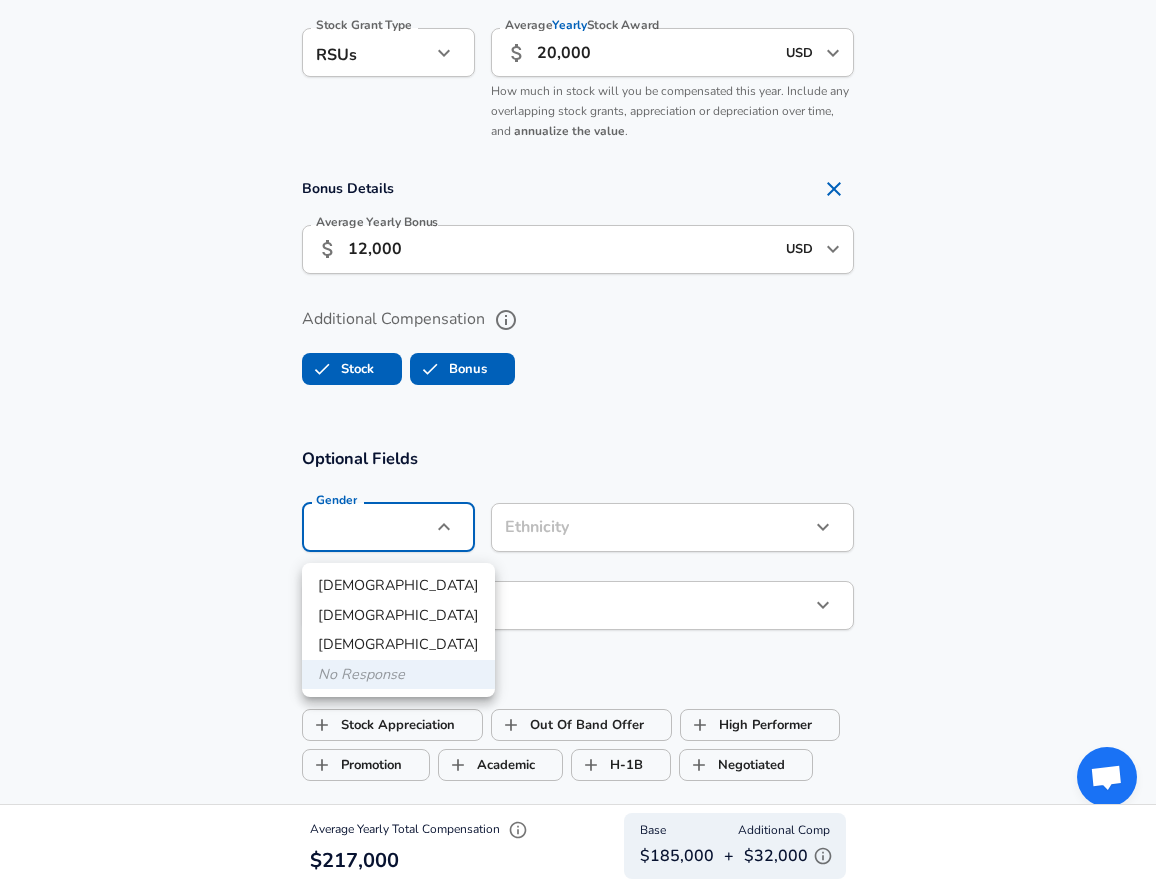 click on "[DEMOGRAPHIC_DATA]" at bounding box center (398, 586) 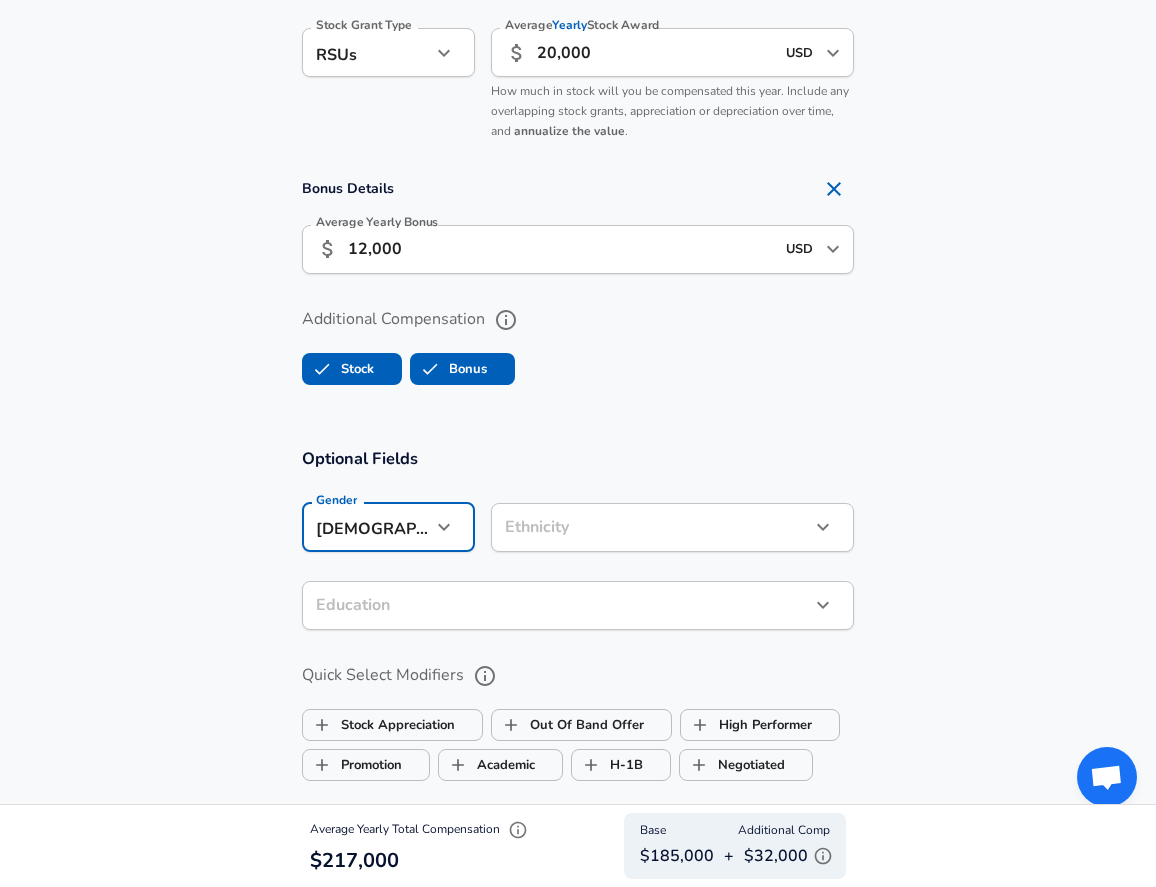 click on "Restart Add Your Salary Upload your offer letter   to verify your submission Enhance Privacy and Anonymity Yes Automatically hides specific fields until there are enough submissions to safely display the full details.   More Details Based on your submission and the data points that we have already collected, we will automatically hide and anonymize specific fields if there aren't enough data points to remain sufficiently anonymous. Company & Title Information   Enter the company you received your offer from Company HP Company   Select the title that closest resembles your official title. This should be similar to the title that was present on your offer letter. Title Principal Product Manager Title Job Family Product Manager Job Family   Select a Specialization that best fits your role. If you can't find one, select 'Other' to enter a custom specialization Select Specialization Consumer Consumer Select Specialization   Level Principal Level Work Experience and Location New Offer Employee Yes yes Years at HP 2" at bounding box center (578, -1201) 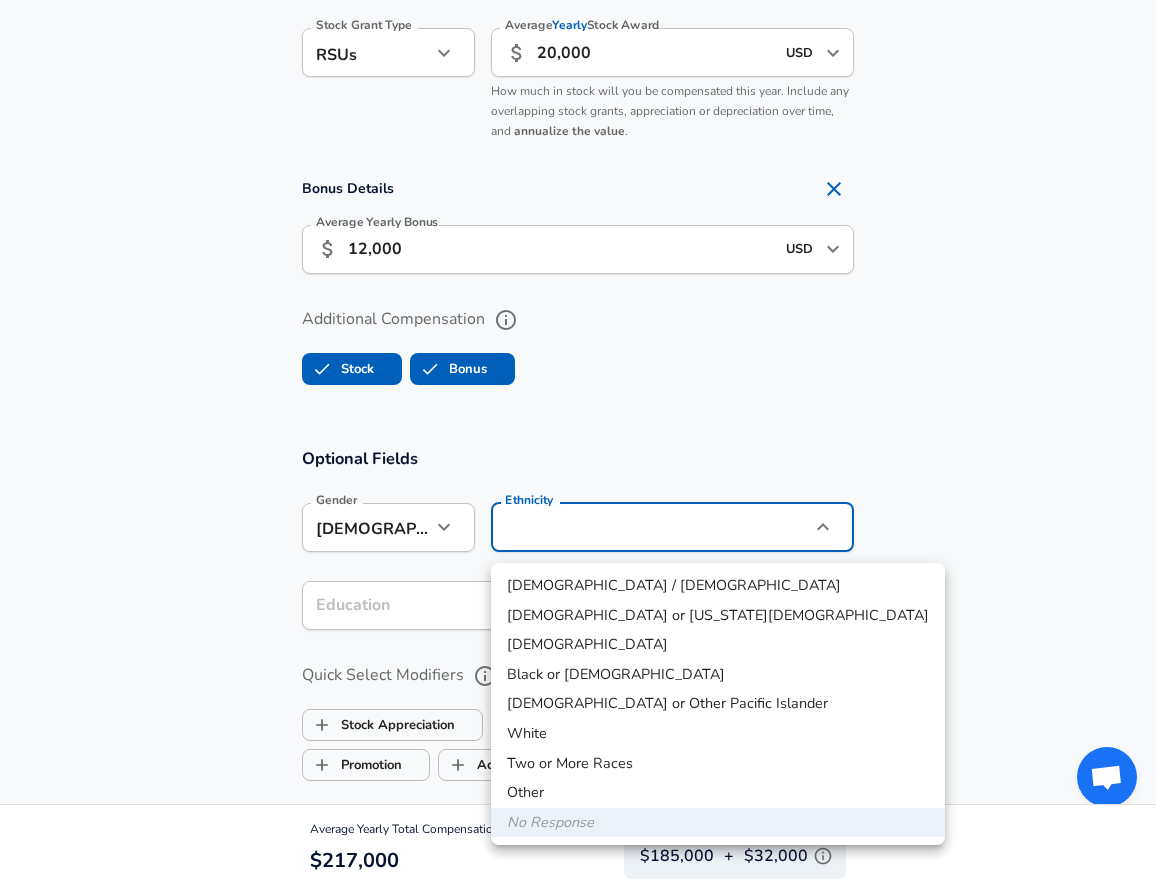 click on "White" at bounding box center (718, 734) 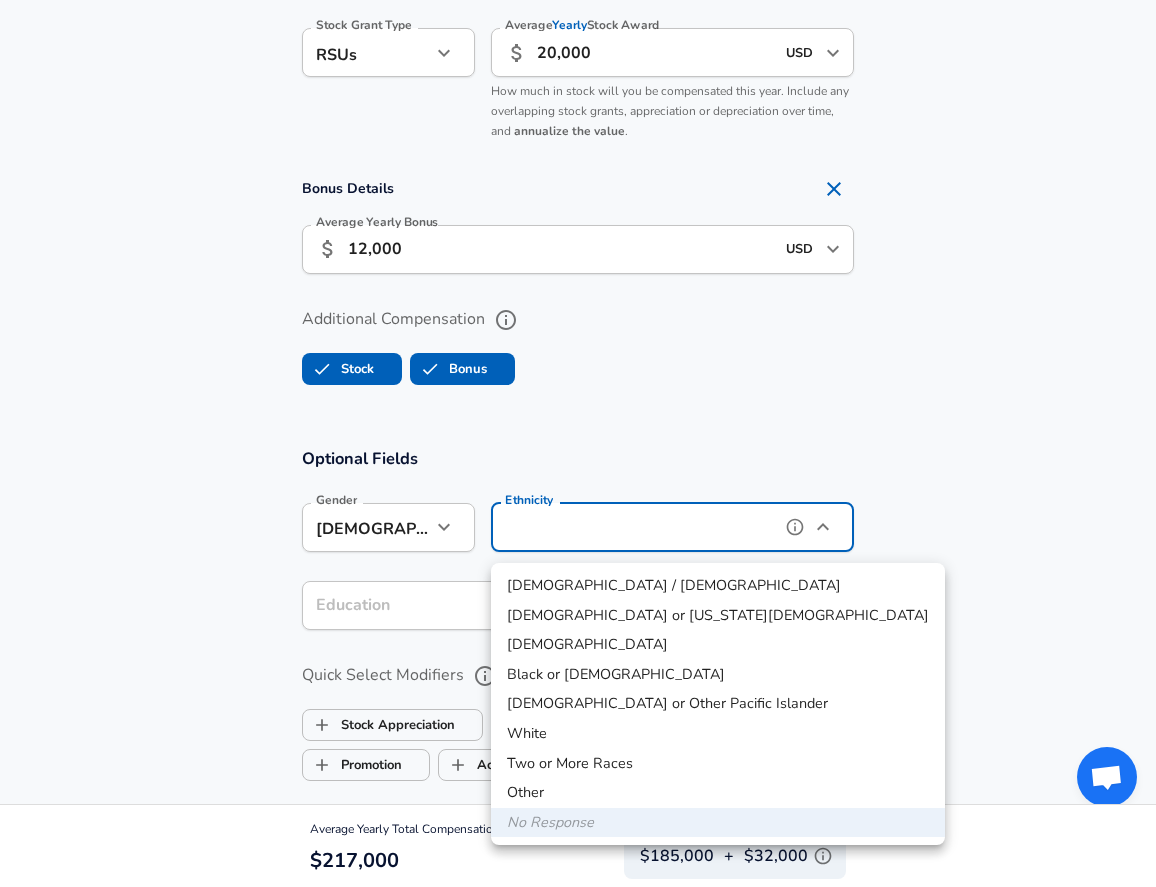 type on "White" 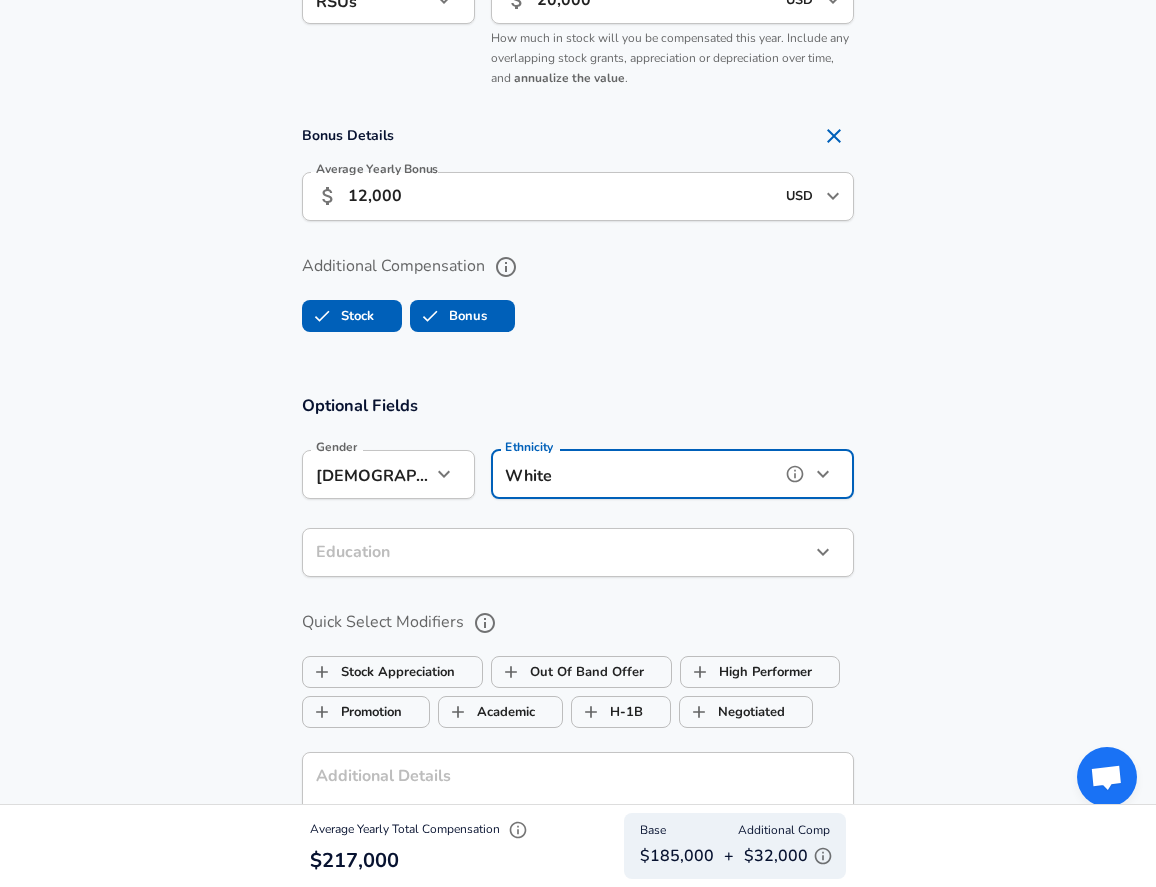 scroll, scrollTop: 1698, scrollLeft: 0, axis: vertical 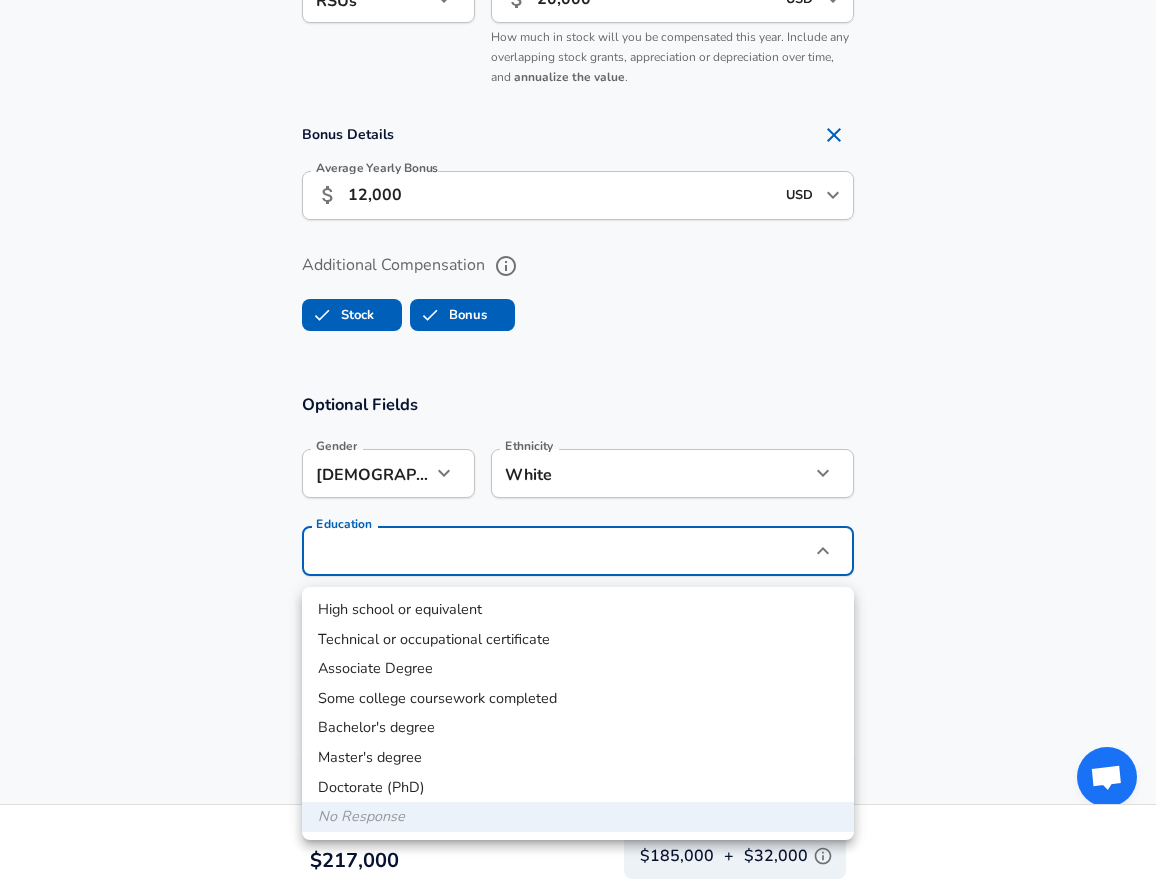 click on "Restart Add Your Salary Upload your offer letter   to verify your submission Enhance Privacy and Anonymity Yes Automatically hides specific fields until there are enough submissions to safely display the full details.   More Details Based on your submission and the data points that we have already collected, we will automatically hide and anonymize specific fields if there aren't enough data points to remain sufficiently anonymous. Company & Title Information   Enter the company you received your offer from Company HP Company   Select the title that closest resembles your official title. This should be similar to the title that was present on your offer letter. Title Principal Product Manager Title Job Family Product Manager Job Family   Select a Specialization that best fits your role. If you can't find one, select 'Other' to enter a custom specialization Select Specialization Consumer Consumer Select Specialization   Level Principal Level Work Experience and Location New Offer Employee Yes yes Years at HP 2" at bounding box center [578, -1255] 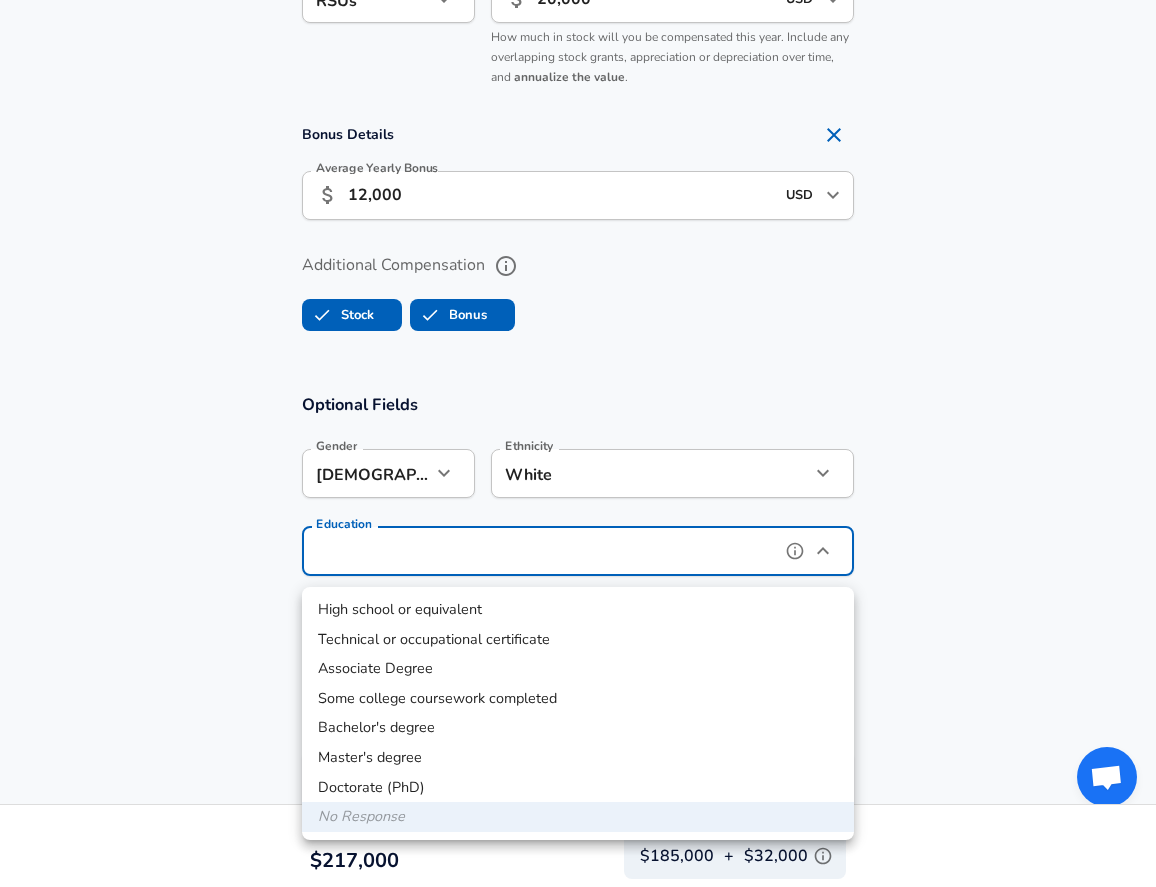 type on "Masters degree" 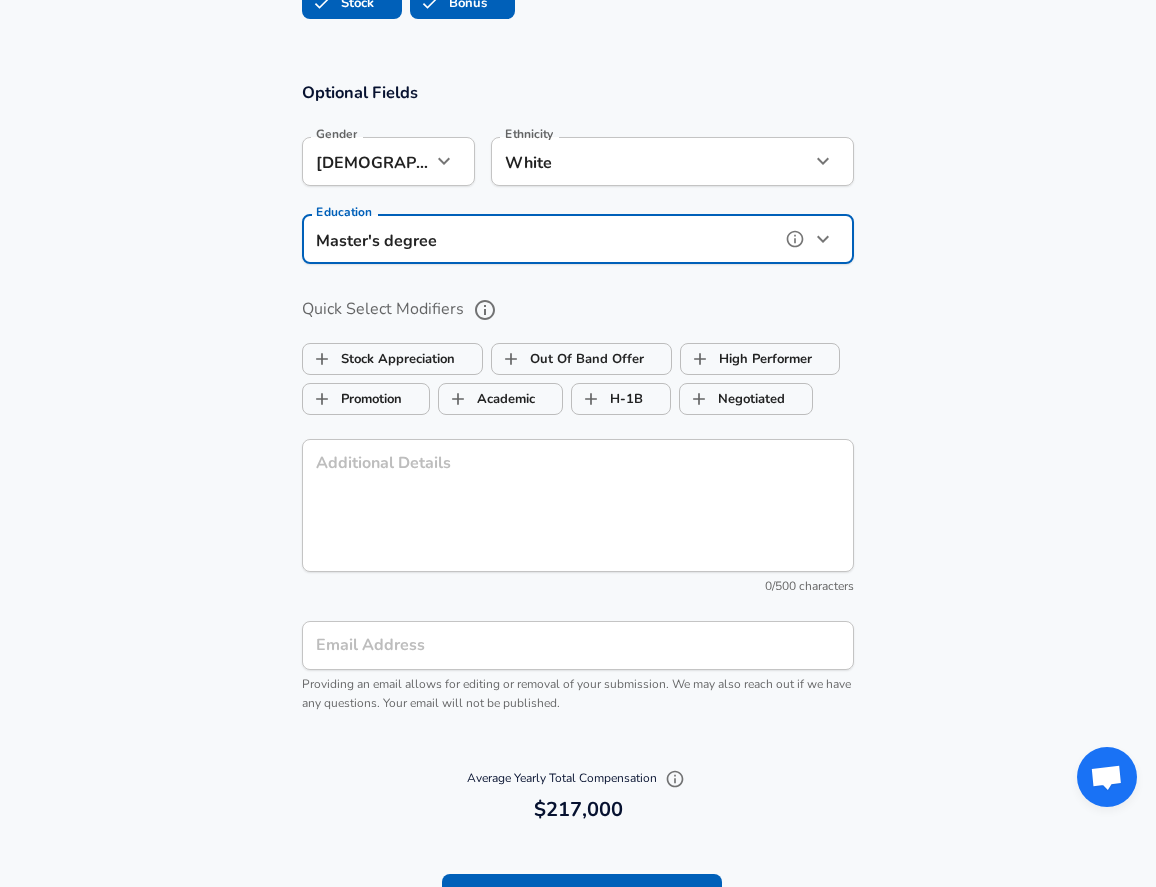 scroll, scrollTop: 2015, scrollLeft: 0, axis: vertical 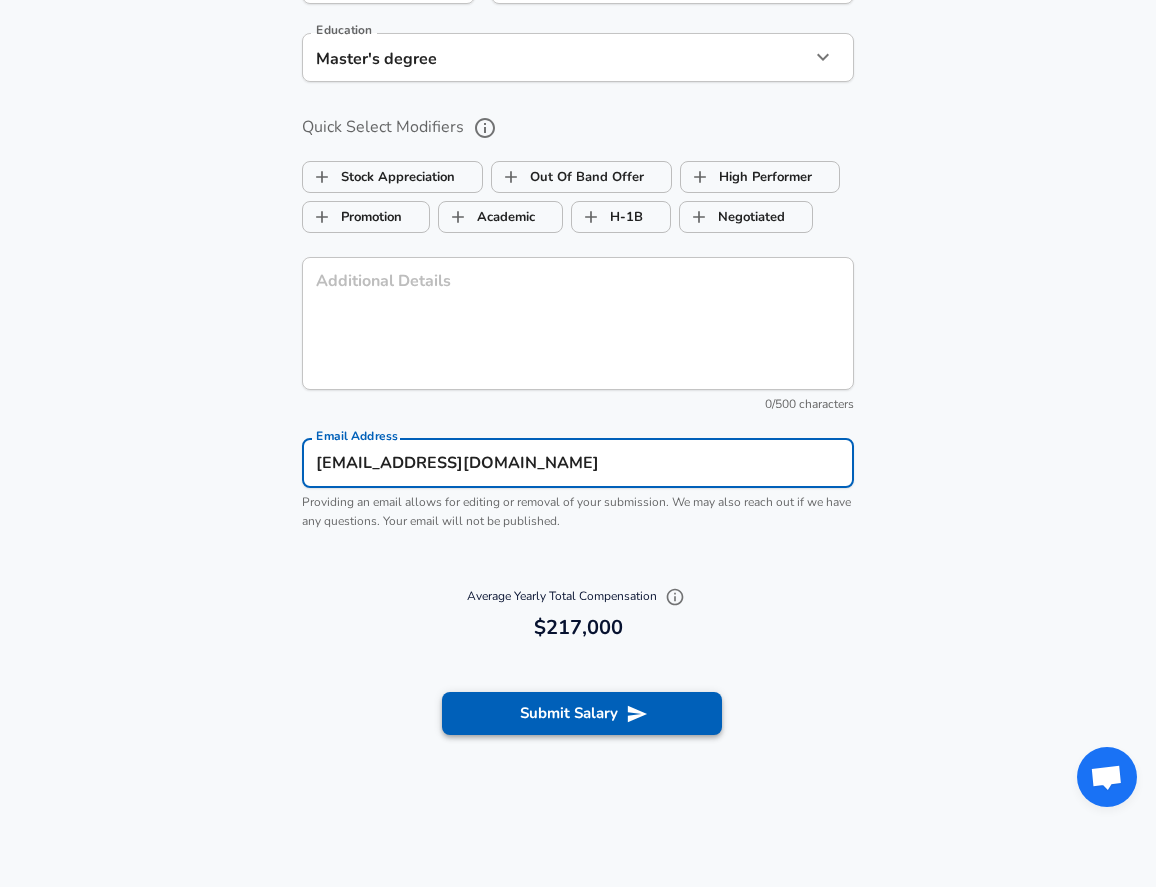 type on "[EMAIL_ADDRESS][DOMAIN_NAME]" 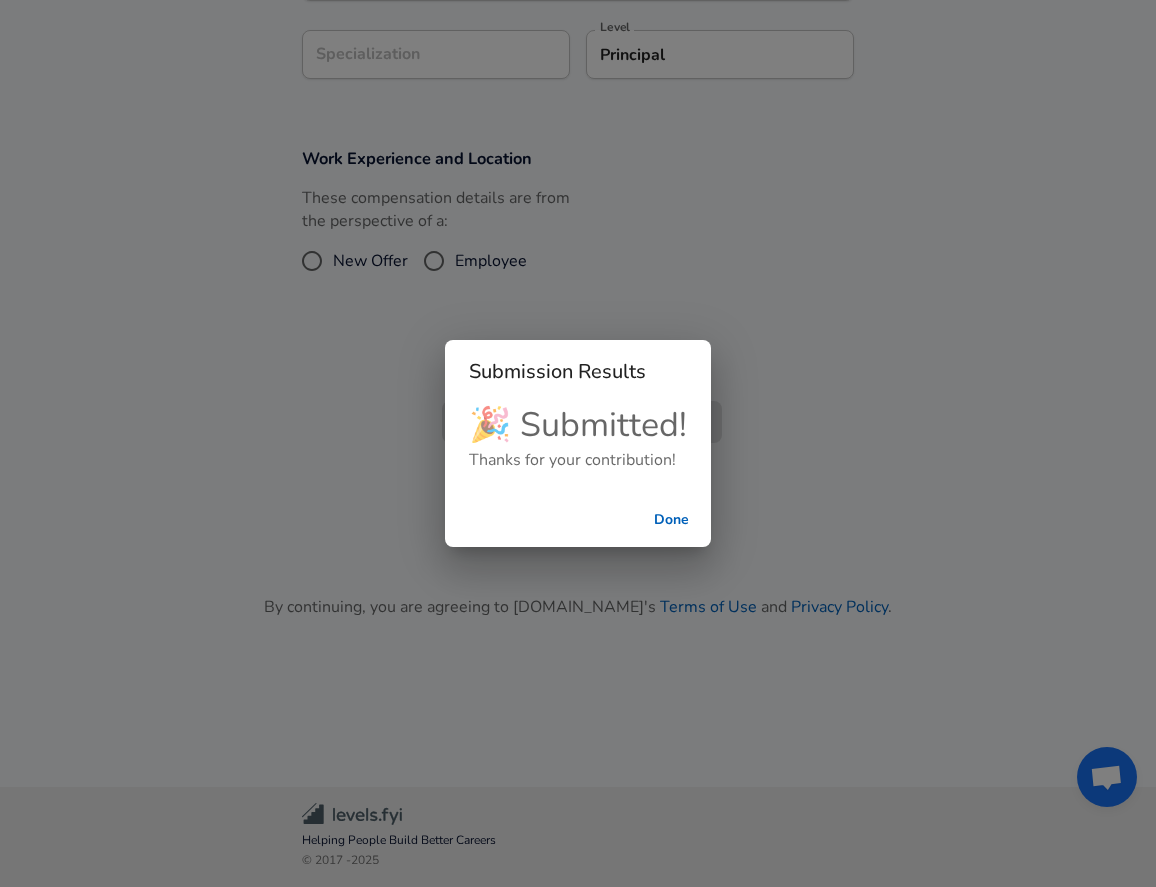 checkbox on "false" 